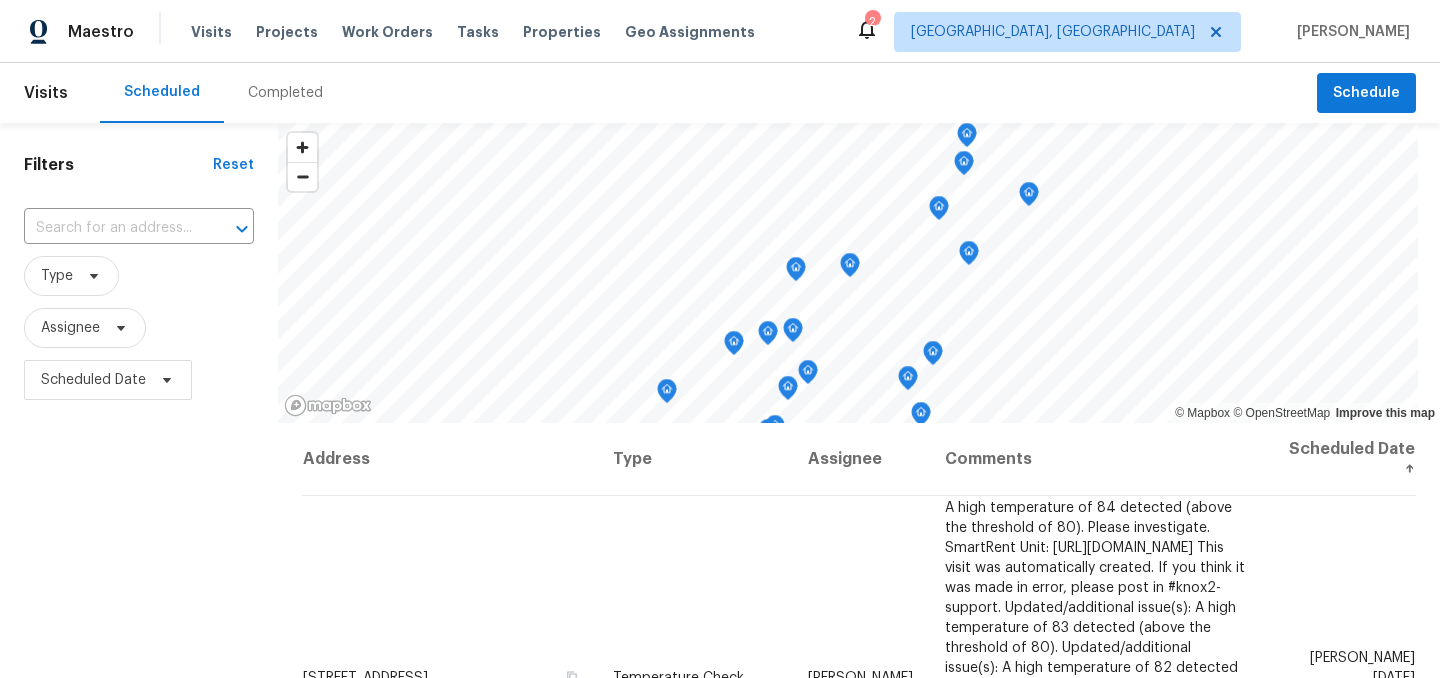 scroll, scrollTop: 0, scrollLeft: 0, axis: both 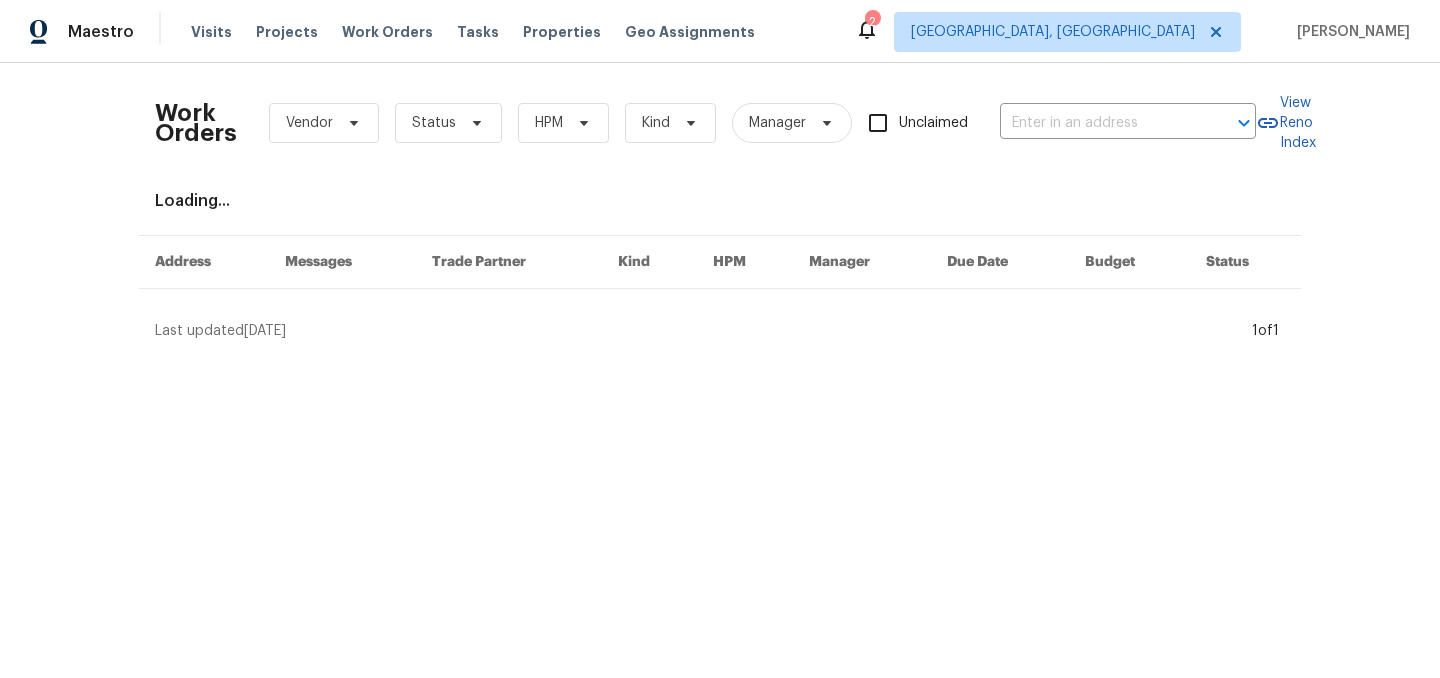 click 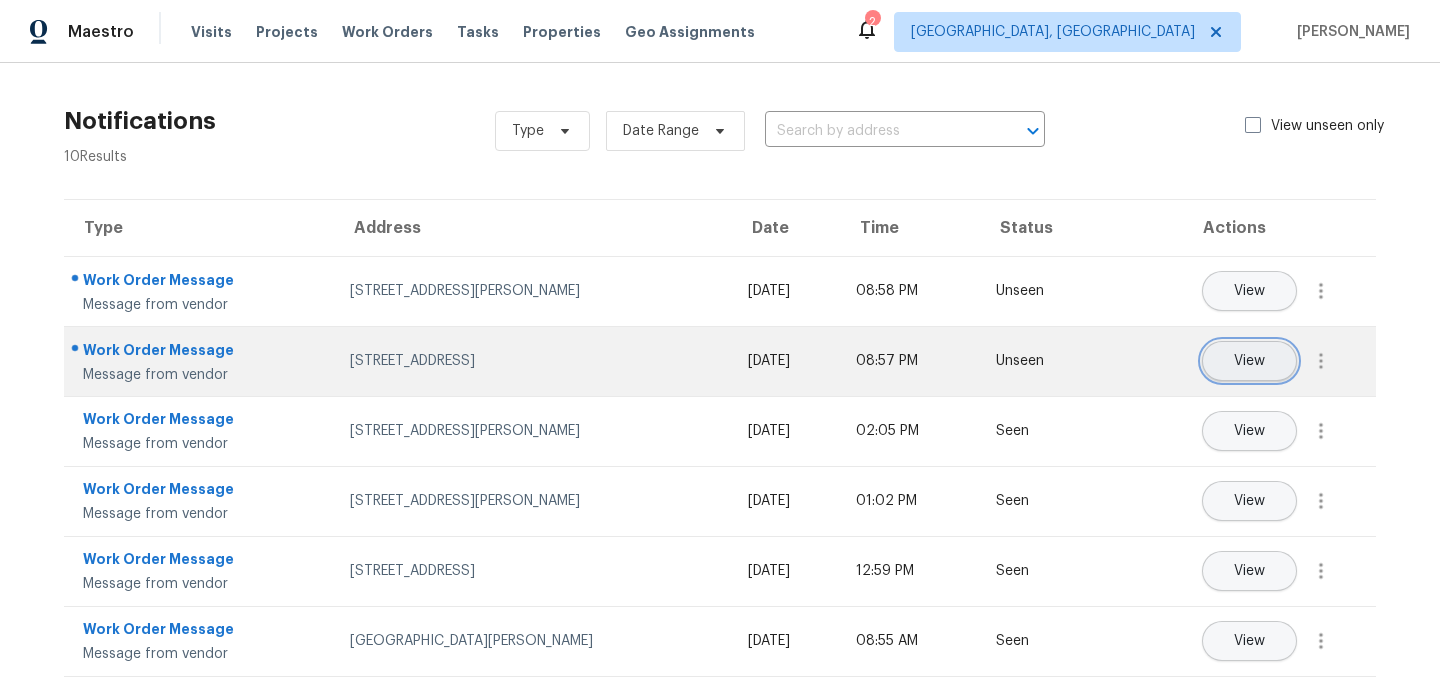 click on "View" at bounding box center (1249, 361) 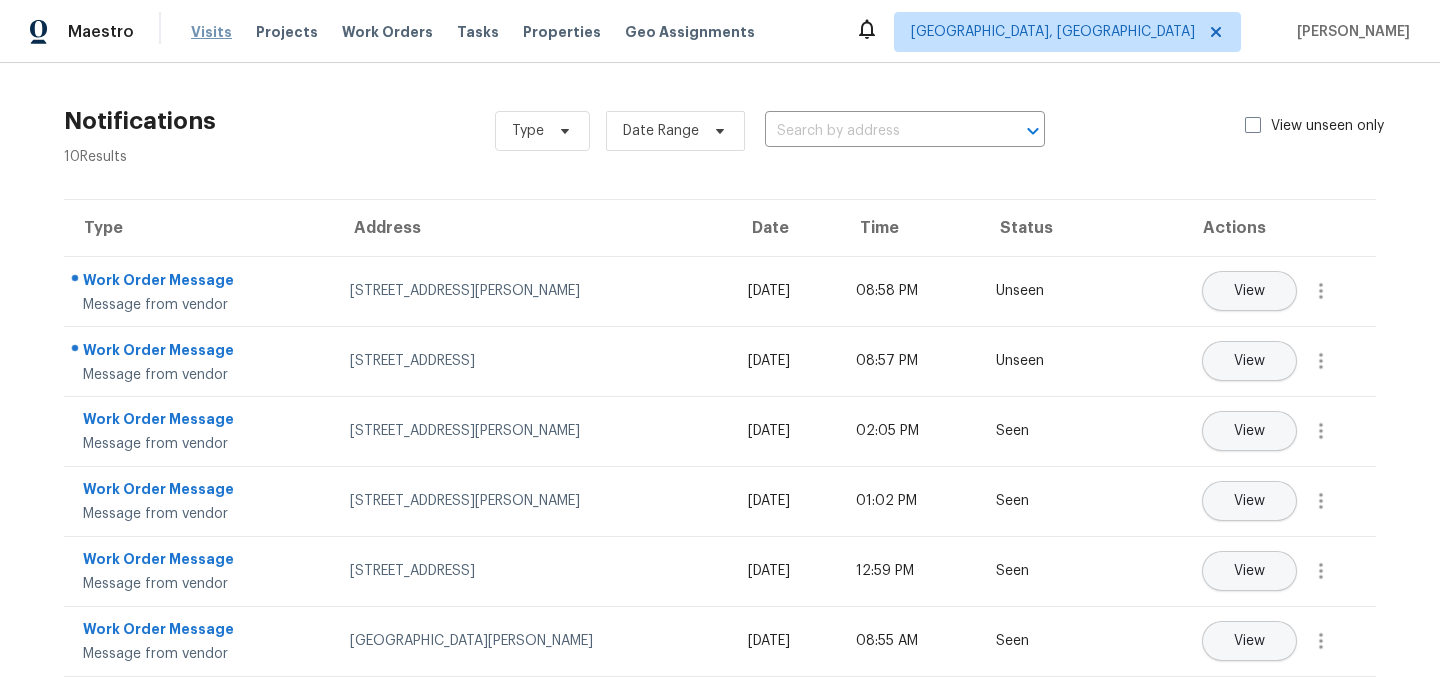 click on "Visits" at bounding box center (211, 32) 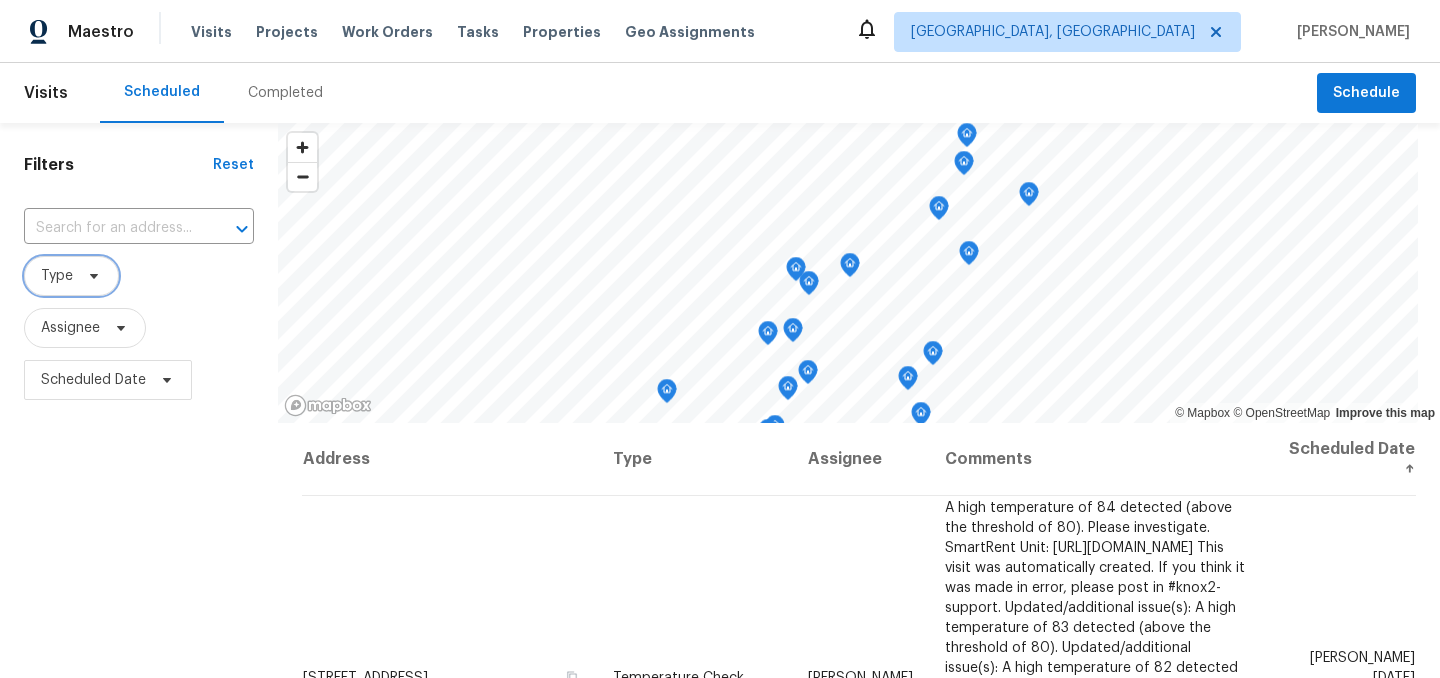 click on "Type" at bounding box center (57, 276) 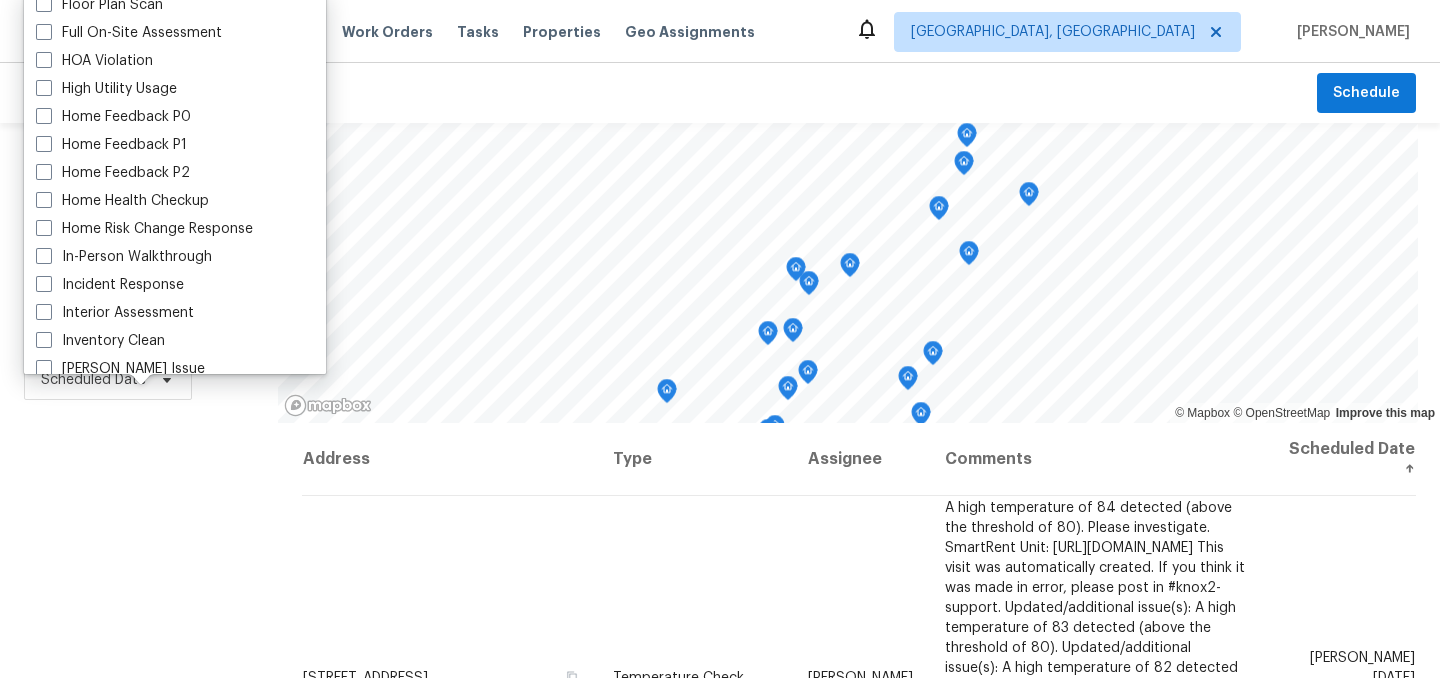 scroll, scrollTop: 525, scrollLeft: 0, axis: vertical 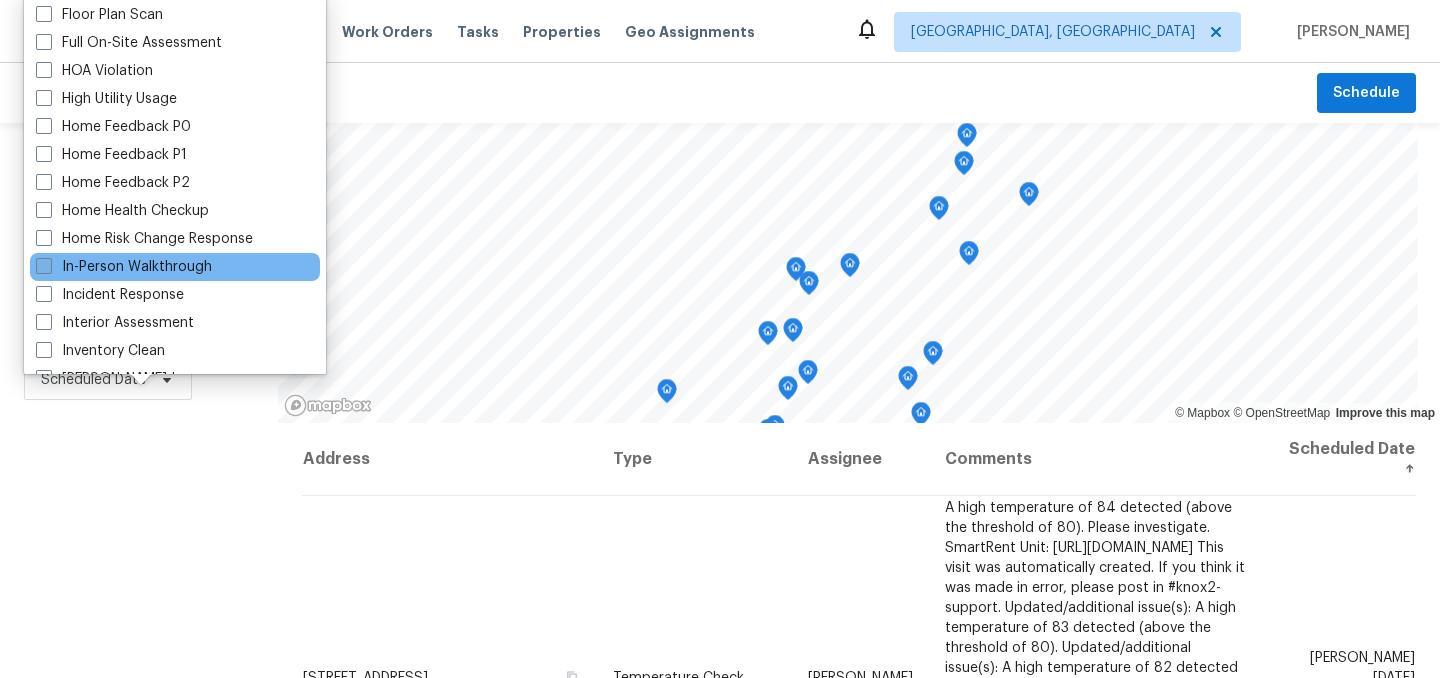 click on "In-Person Walkthrough" at bounding box center [124, 267] 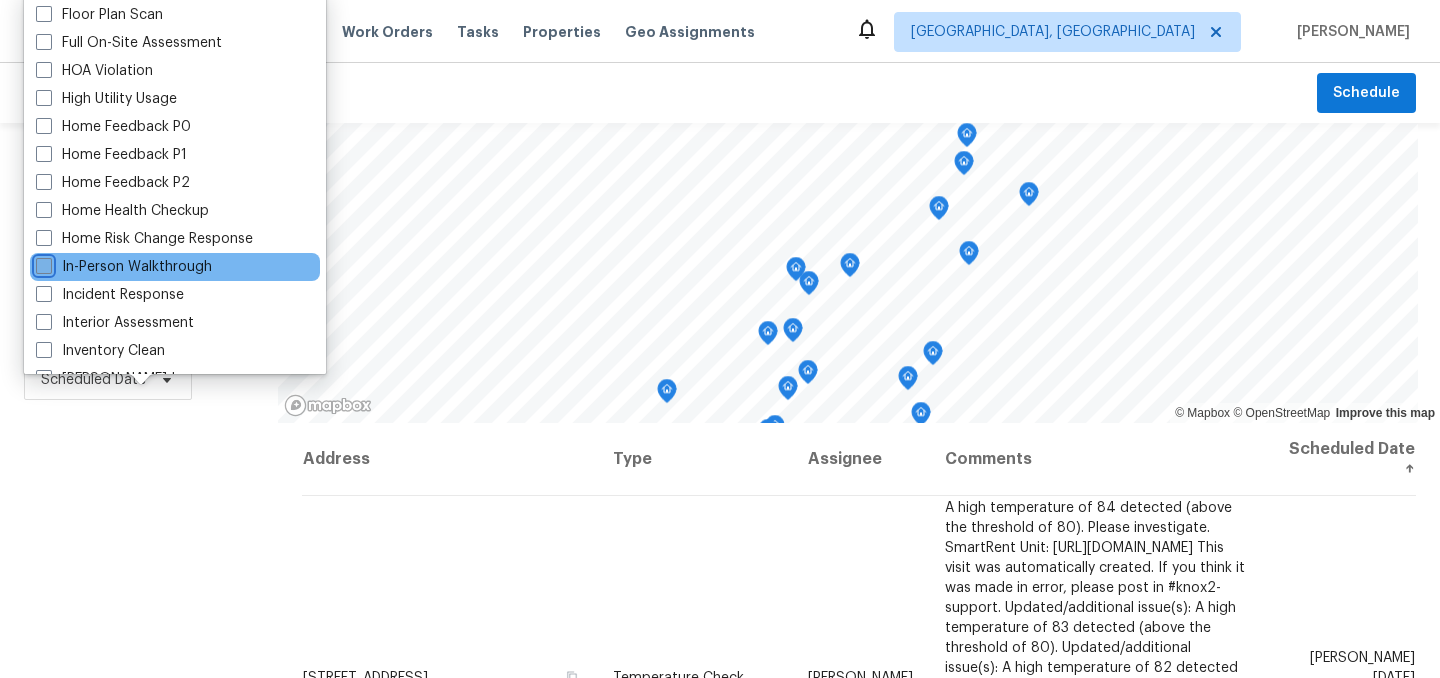 click on "In-Person Walkthrough" at bounding box center (42, 263) 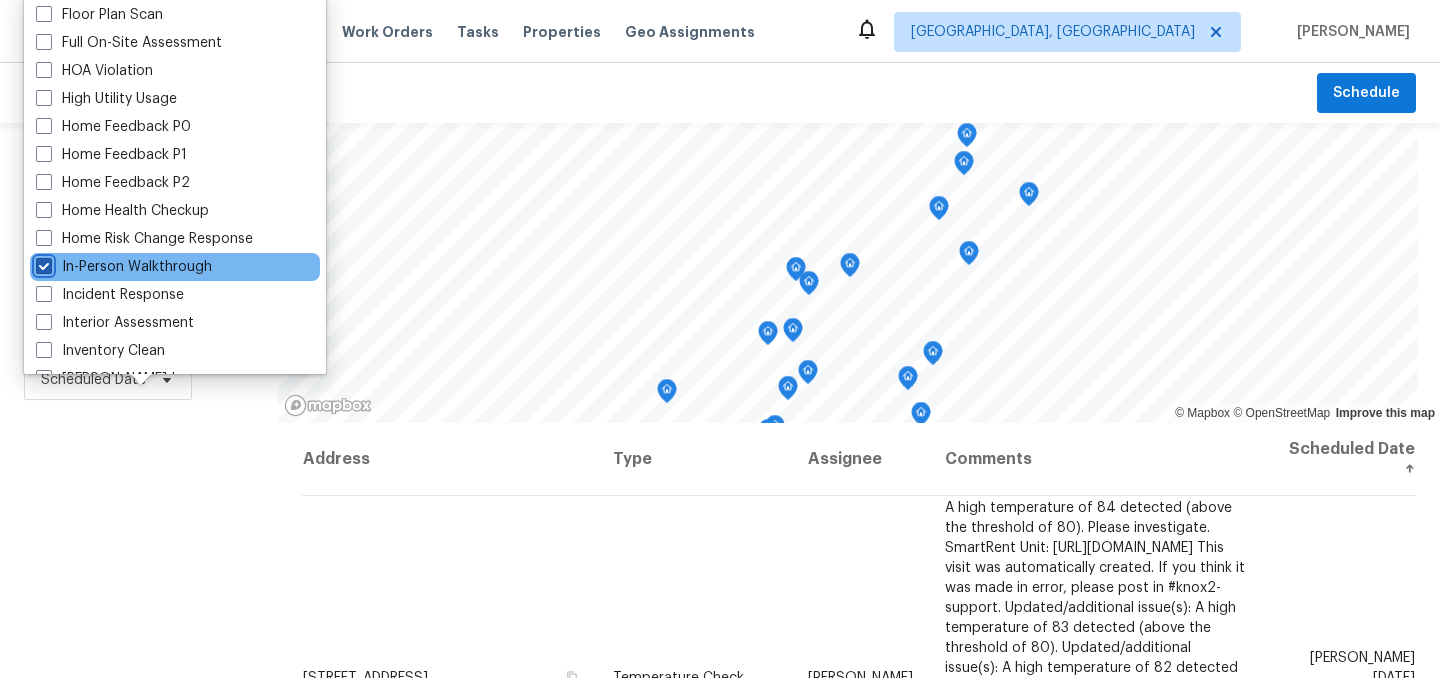 checkbox on "true" 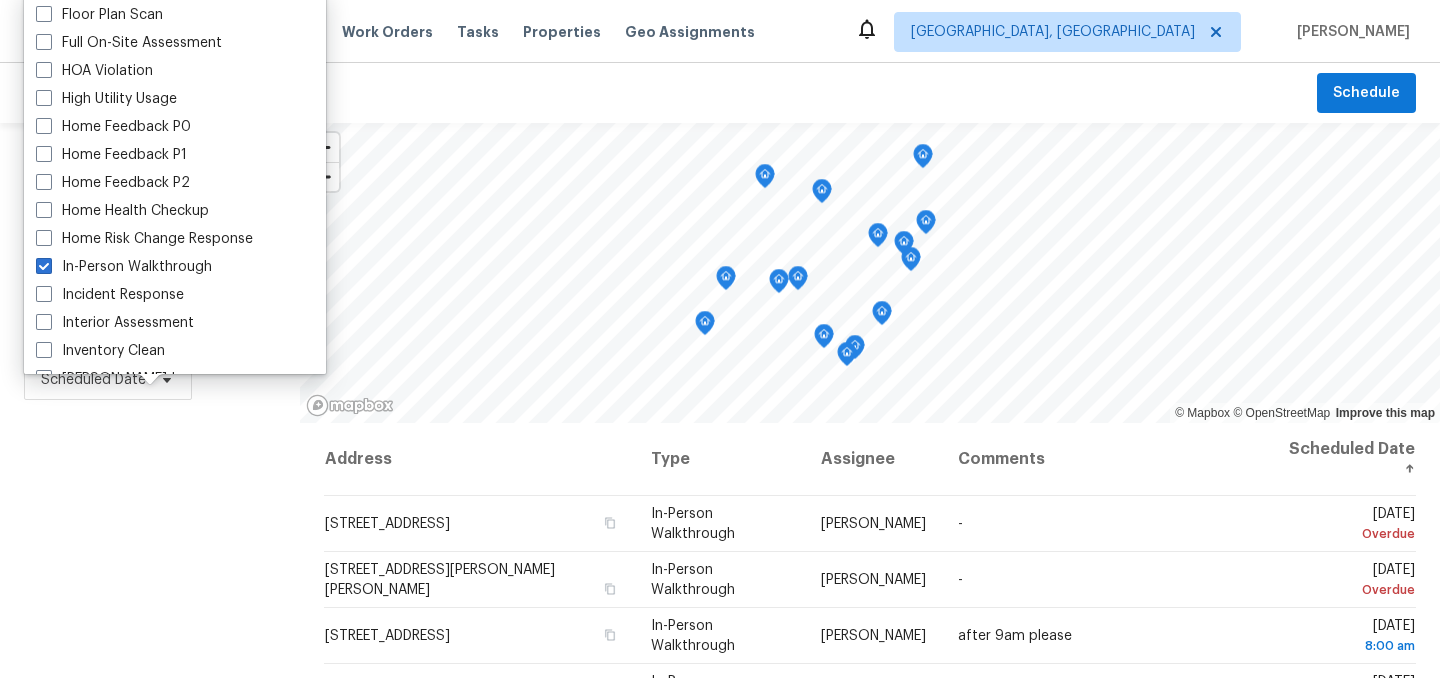 click on "Filters Reset ​ In-Person Walkthrough Assignee Scheduled Date" at bounding box center [150, 544] 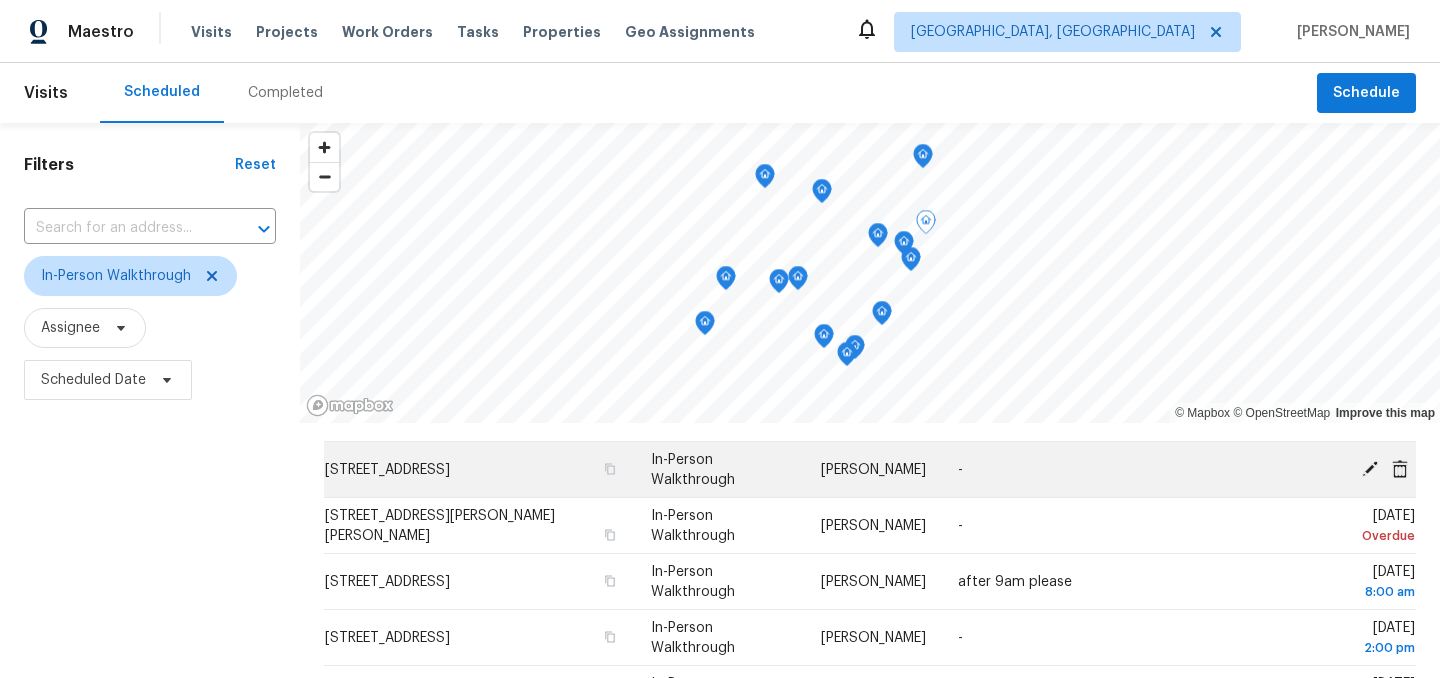 scroll, scrollTop: 0, scrollLeft: 0, axis: both 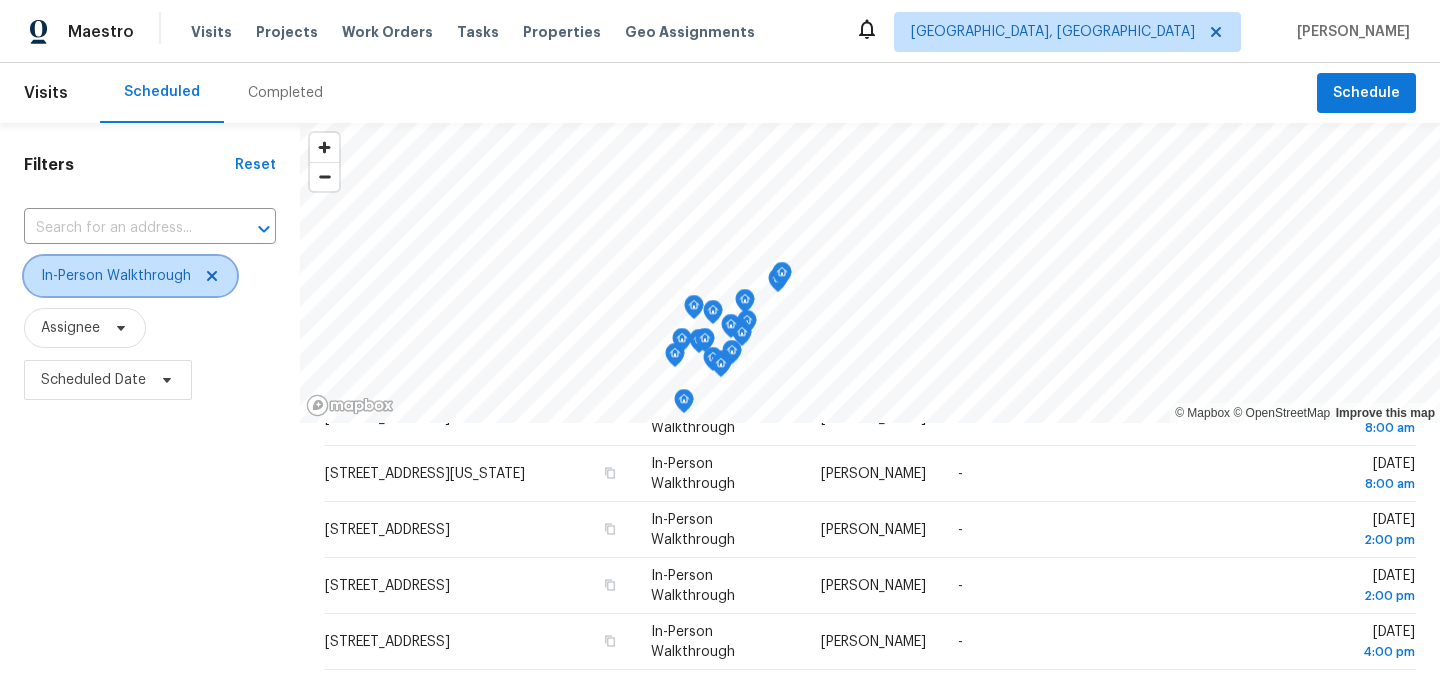 click 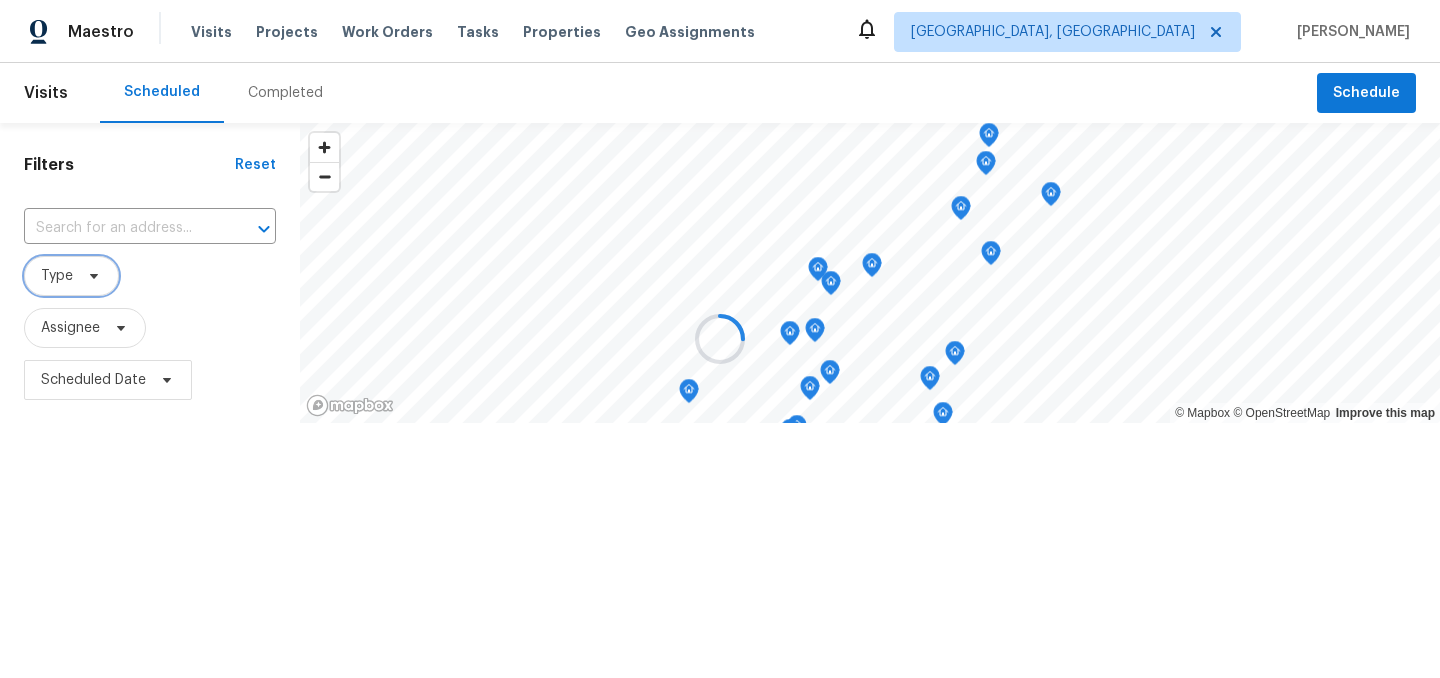 click on "Type" at bounding box center [71, 276] 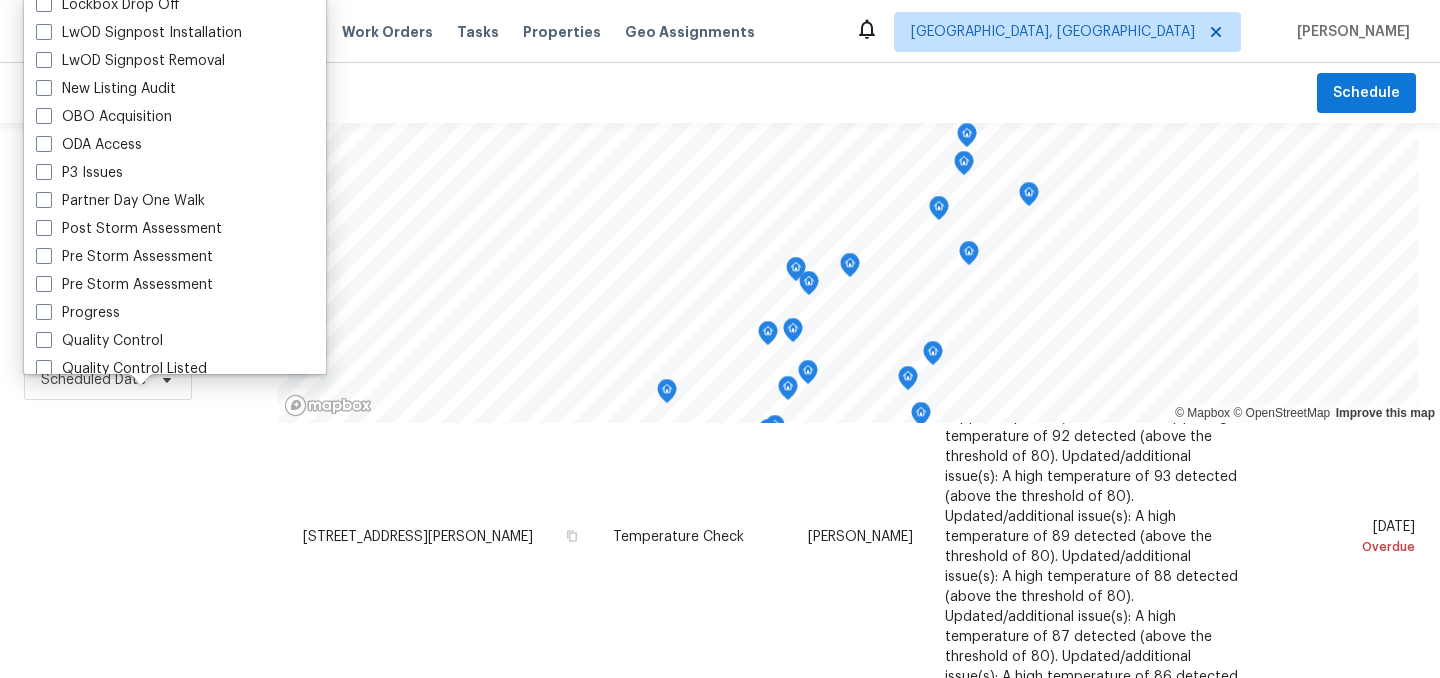 scroll, scrollTop: 1700, scrollLeft: 0, axis: vertical 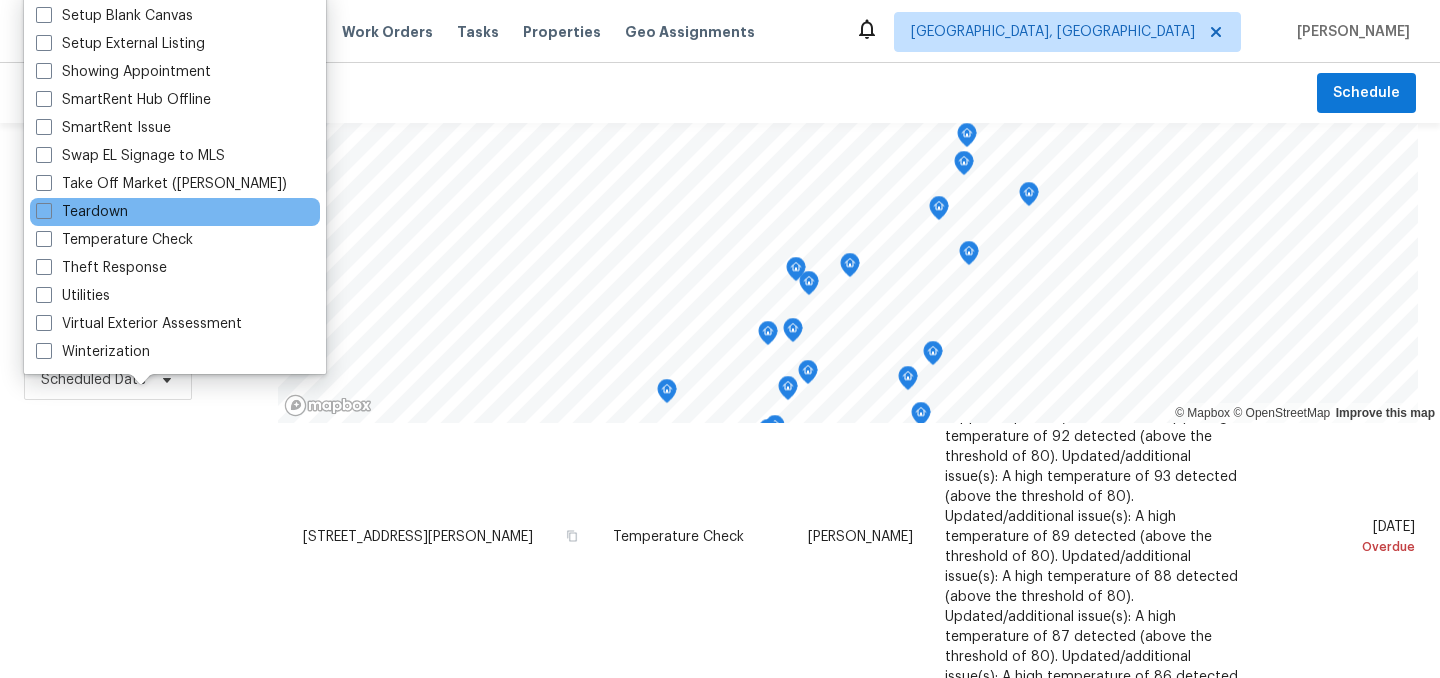 click on "Teardown" at bounding box center (175, 212) 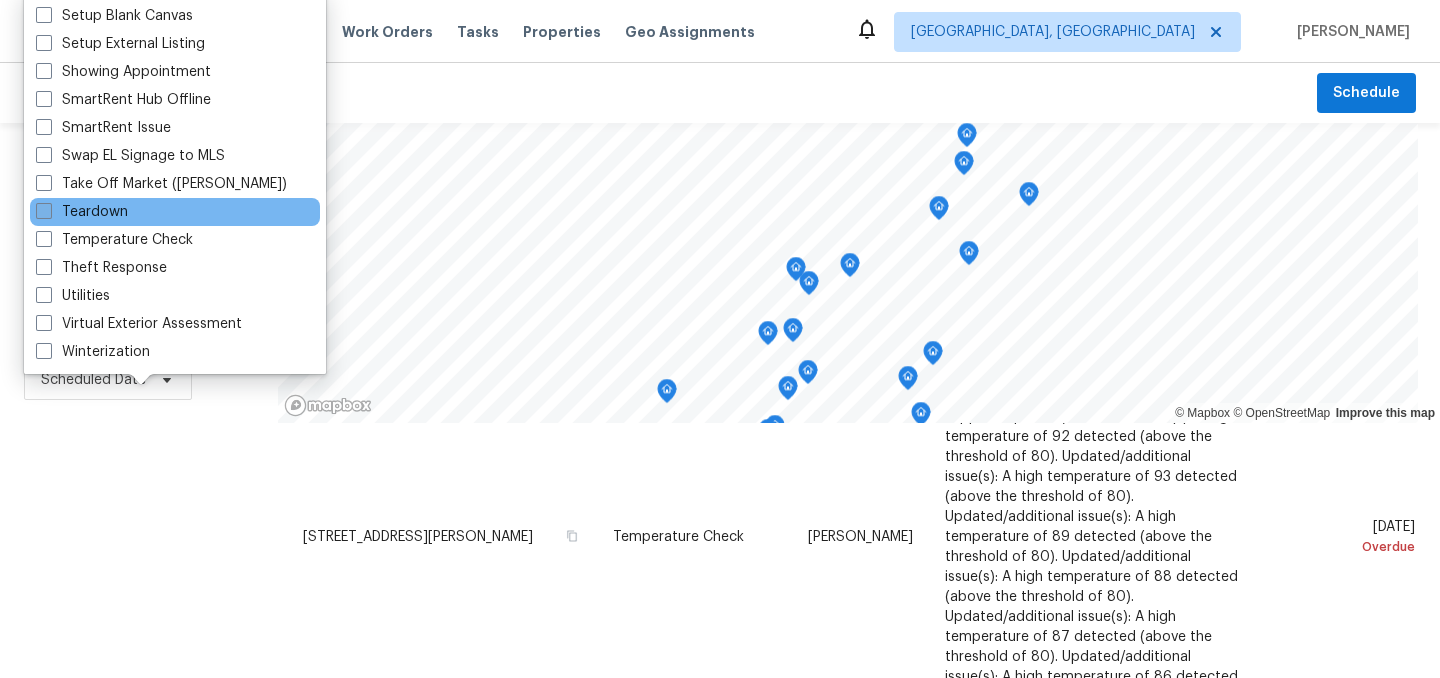 click on "Teardown" at bounding box center (82, 212) 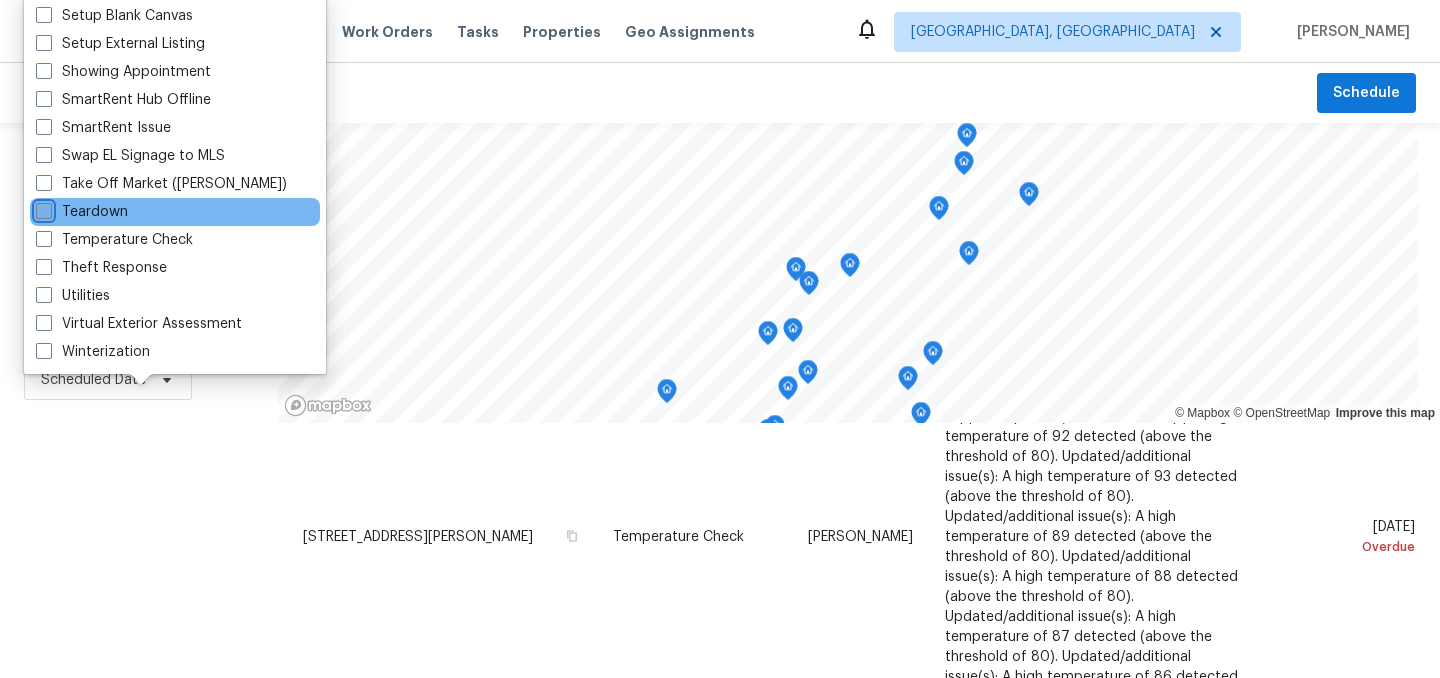 click on "Teardown" at bounding box center [42, 208] 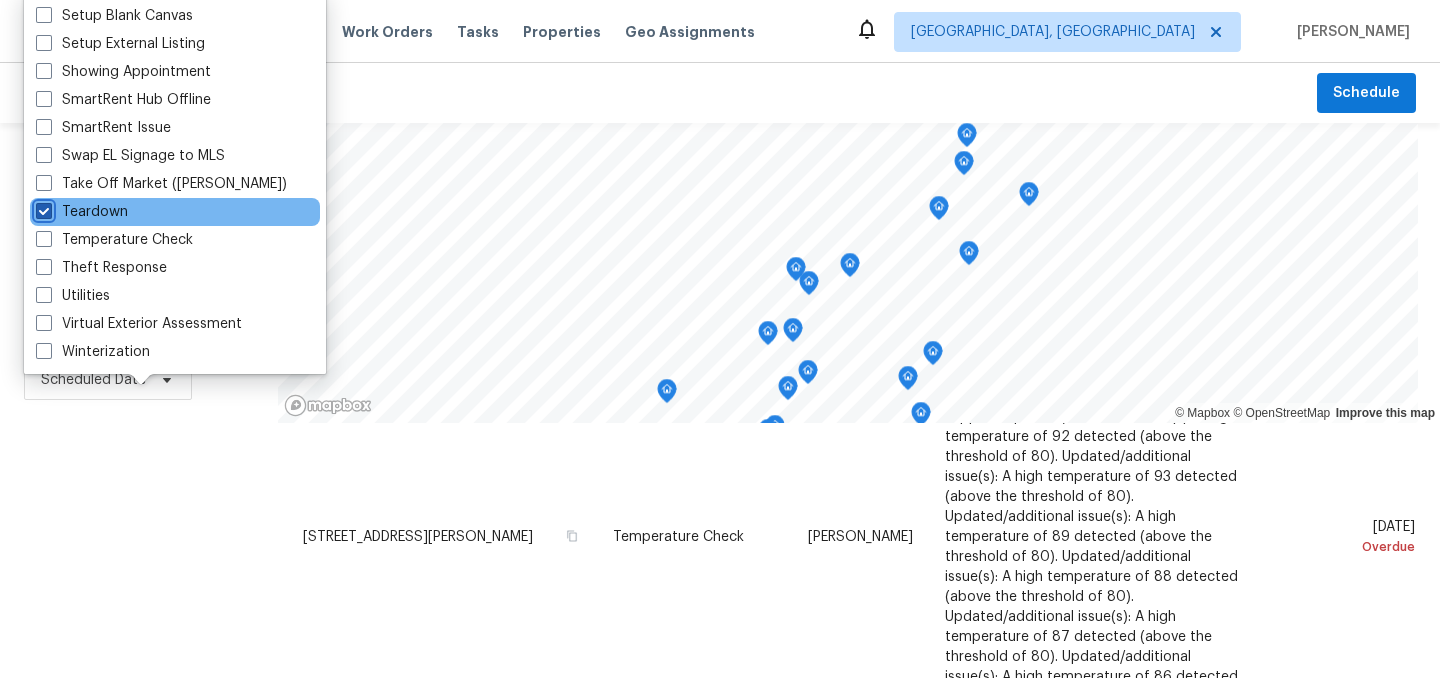 checkbox on "true" 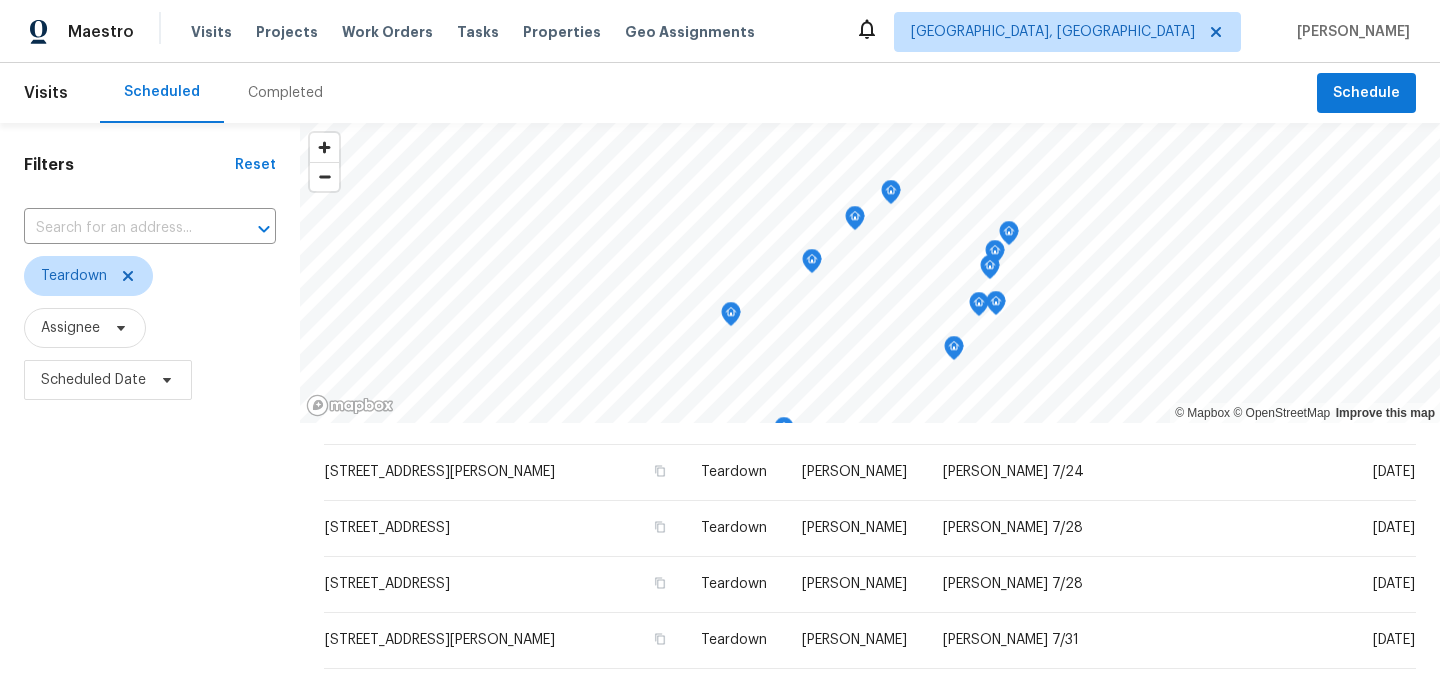scroll, scrollTop: 258, scrollLeft: 0, axis: vertical 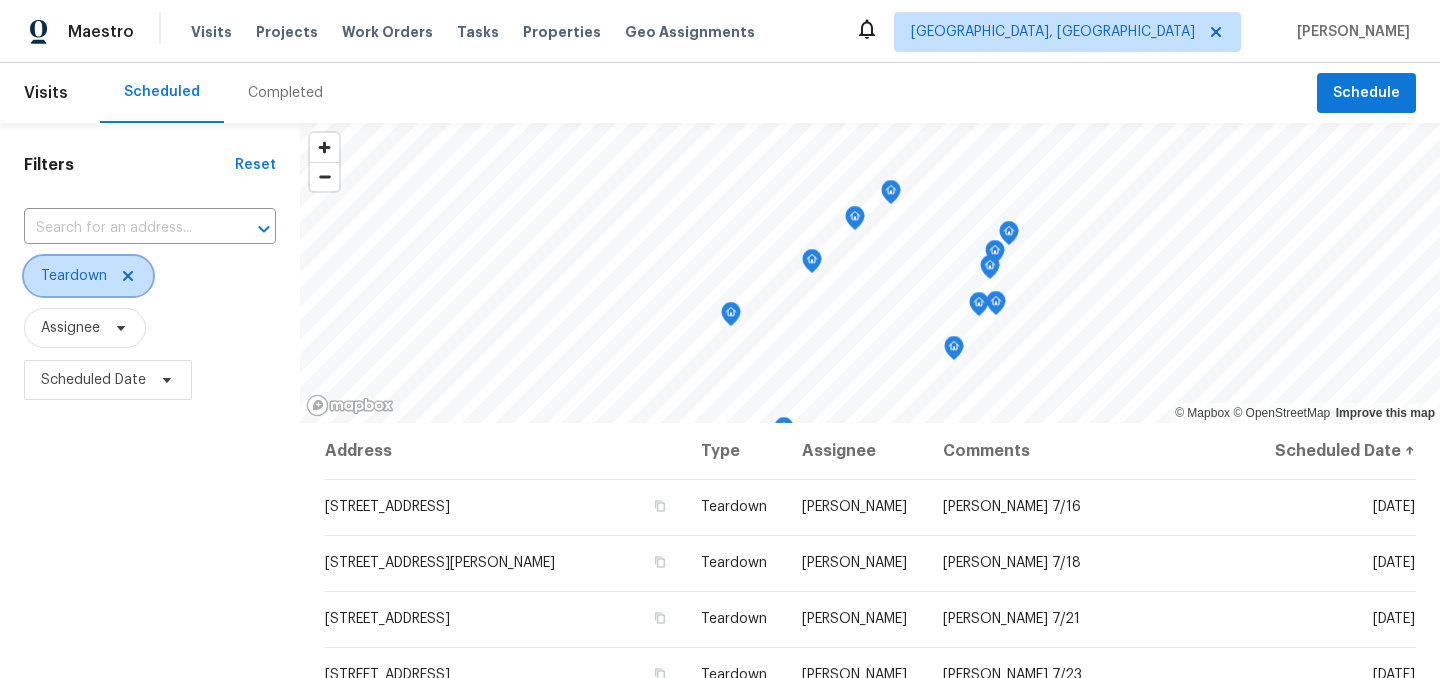 click 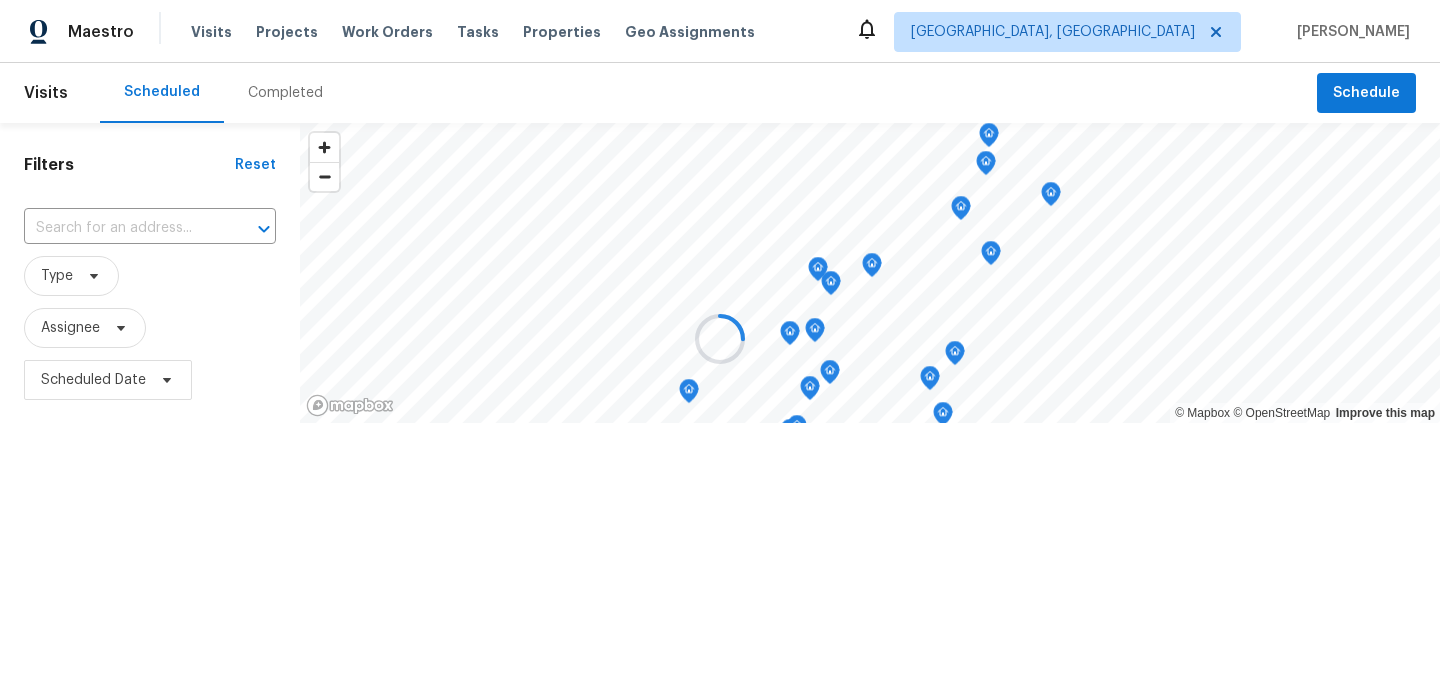 click at bounding box center [720, 339] 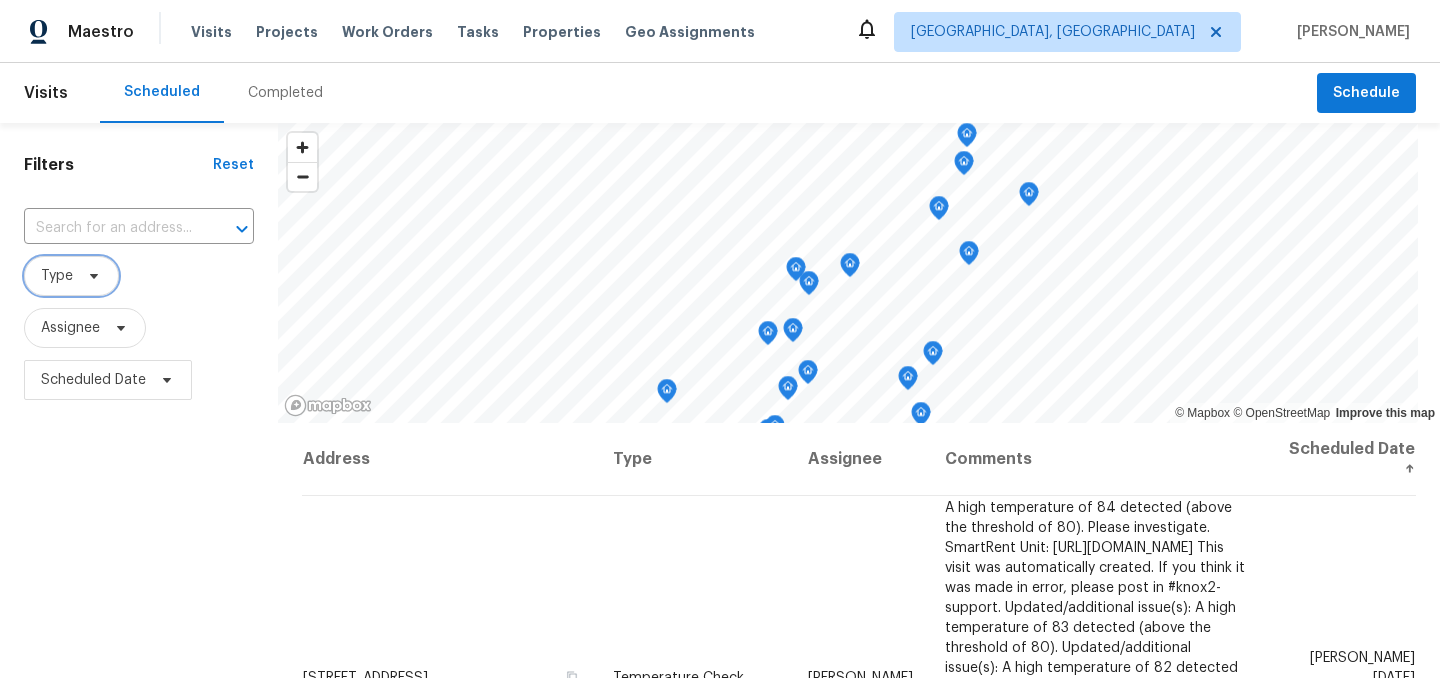 click on "Type" at bounding box center [71, 276] 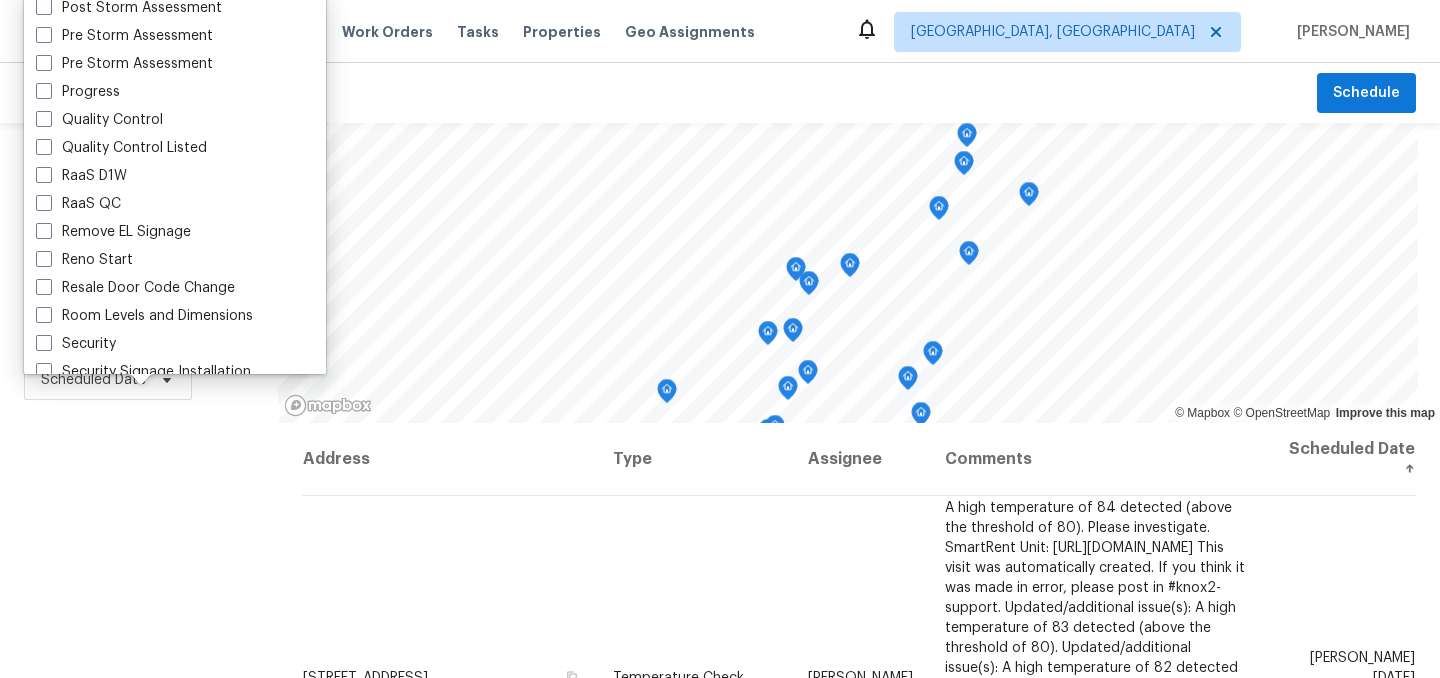 scroll, scrollTop: 1700, scrollLeft: 0, axis: vertical 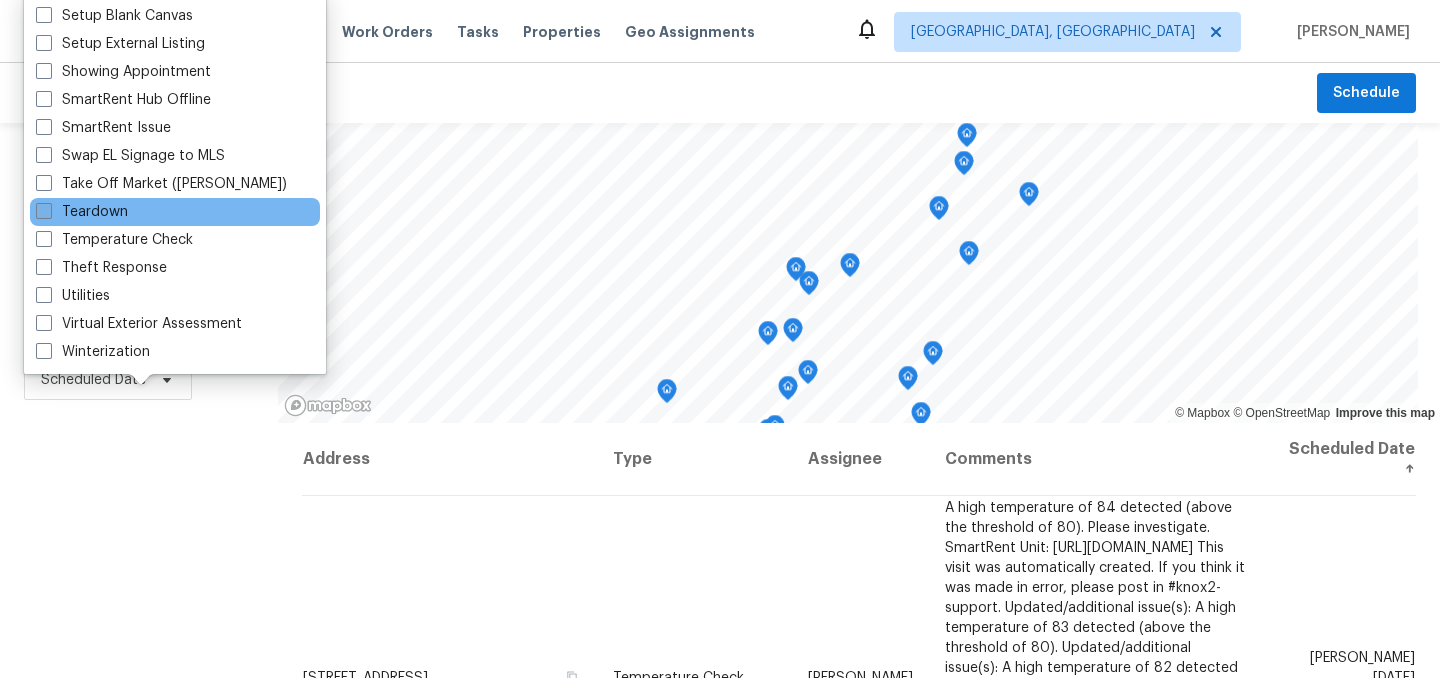 click on "Teardown" at bounding box center (82, 212) 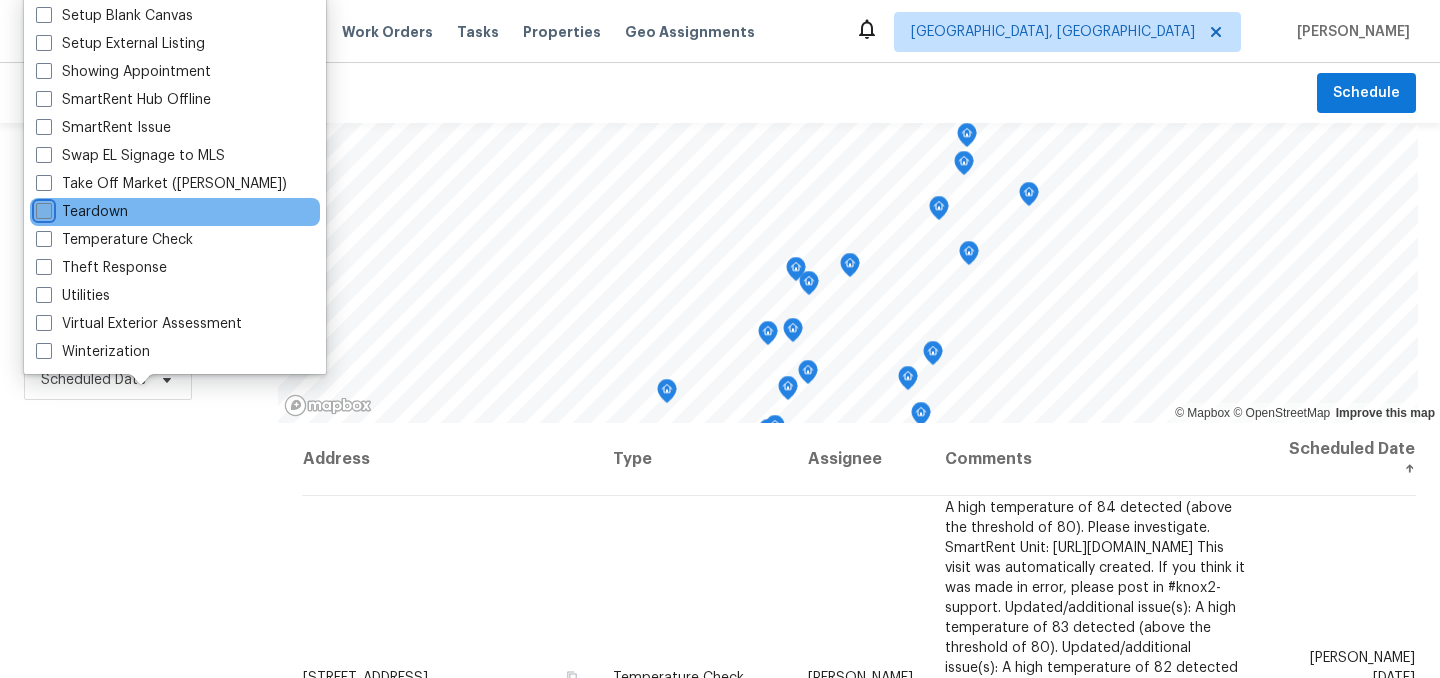 click on "Teardown" at bounding box center [42, 208] 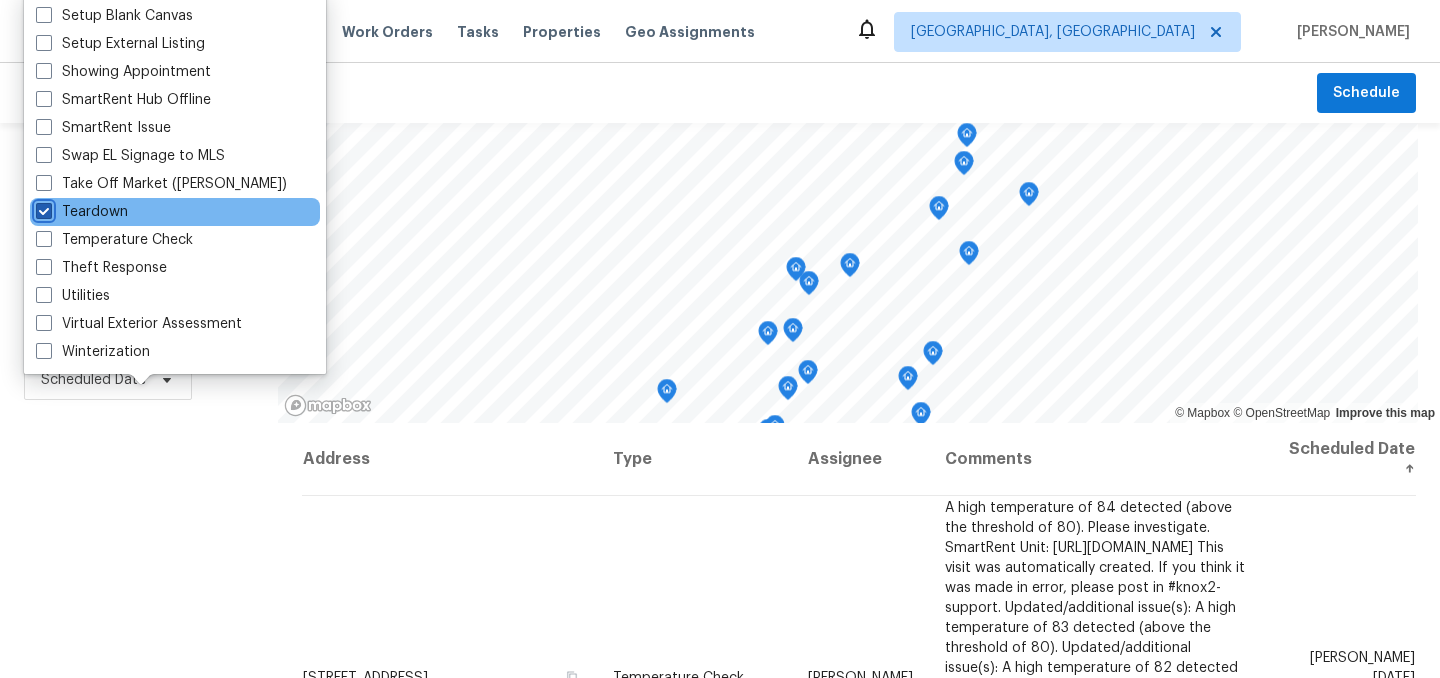 checkbox on "true" 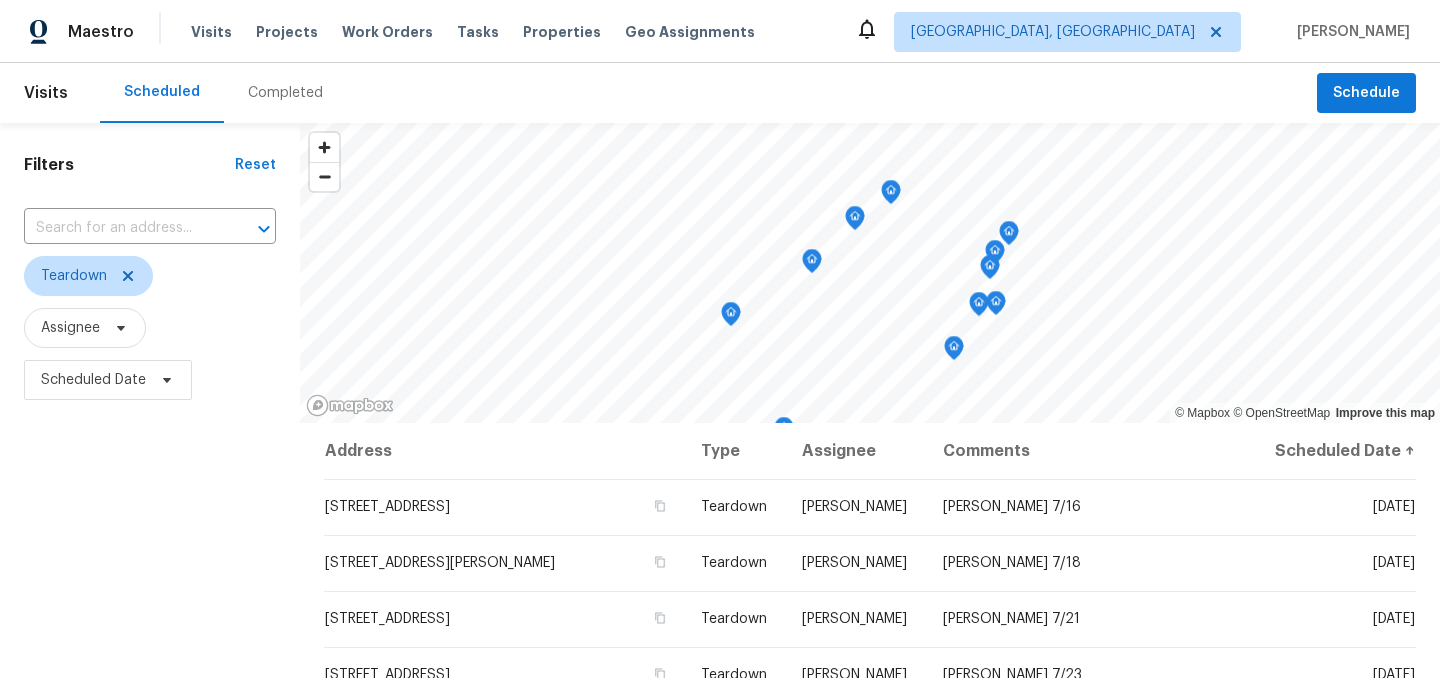 click on "Filters Reset ​ Teardown Assignee Scheduled Date" at bounding box center [150, 544] 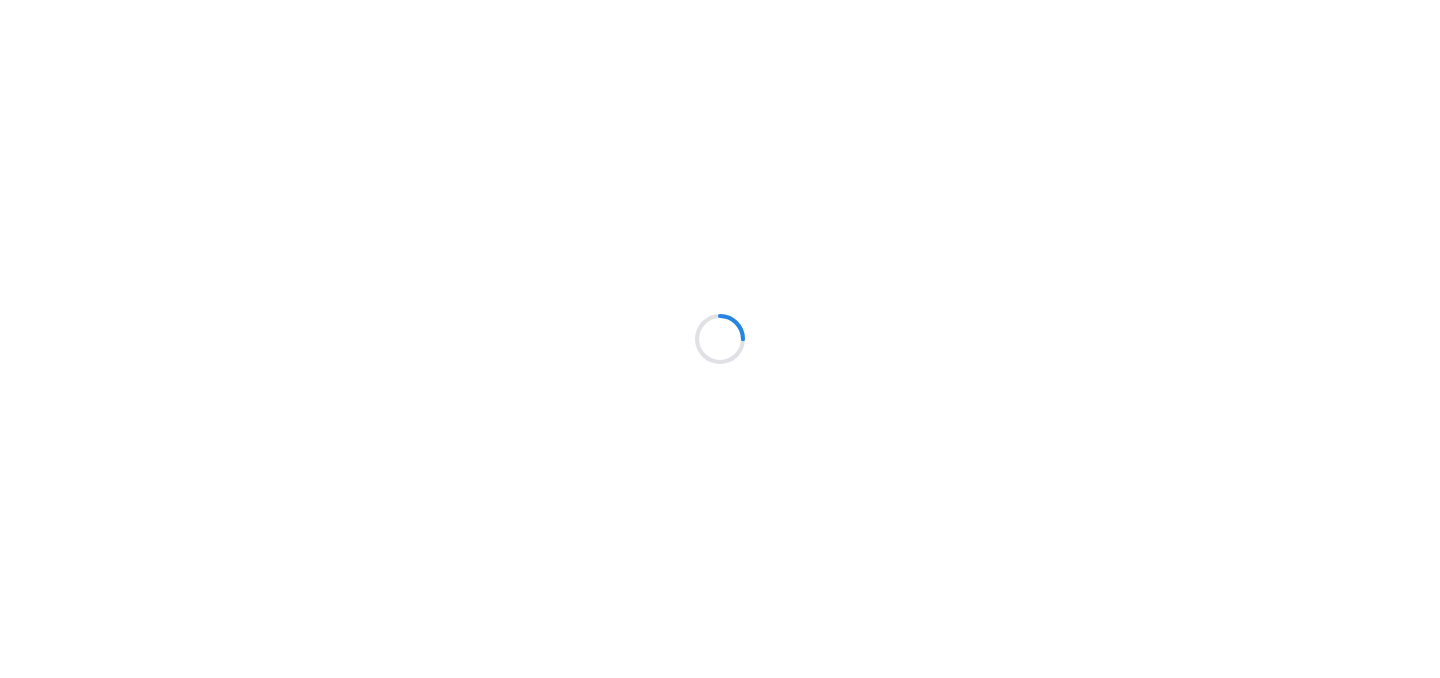 scroll, scrollTop: 0, scrollLeft: 0, axis: both 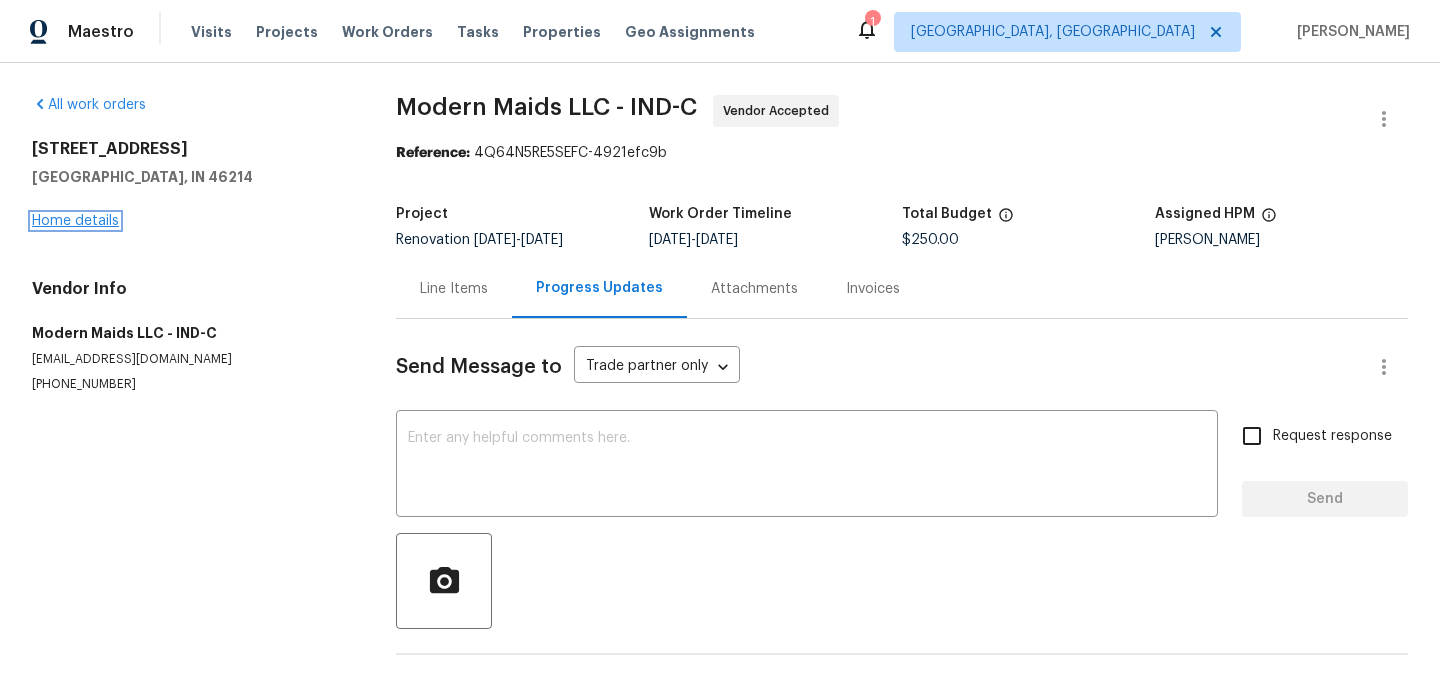 click on "Home details" at bounding box center [75, 221] 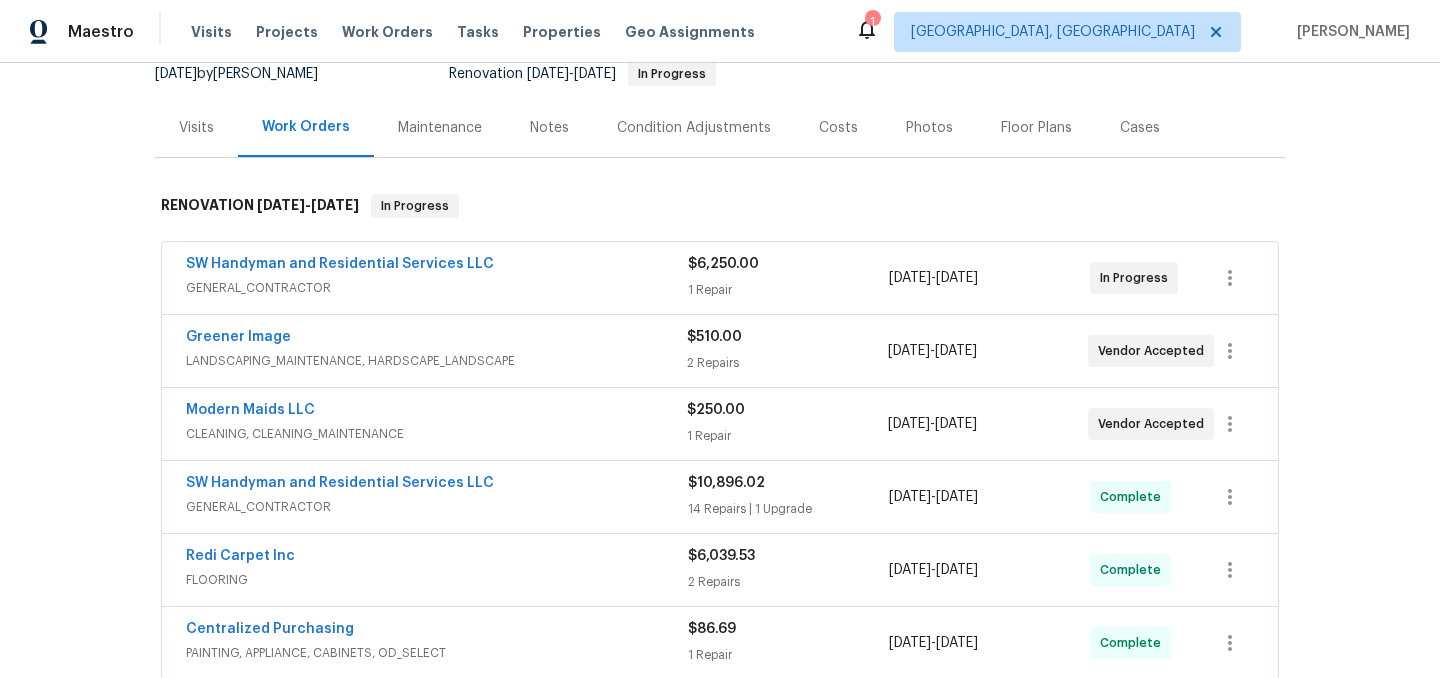 scroll, scrollTop: 0, scrollLeft: 0, axis: both 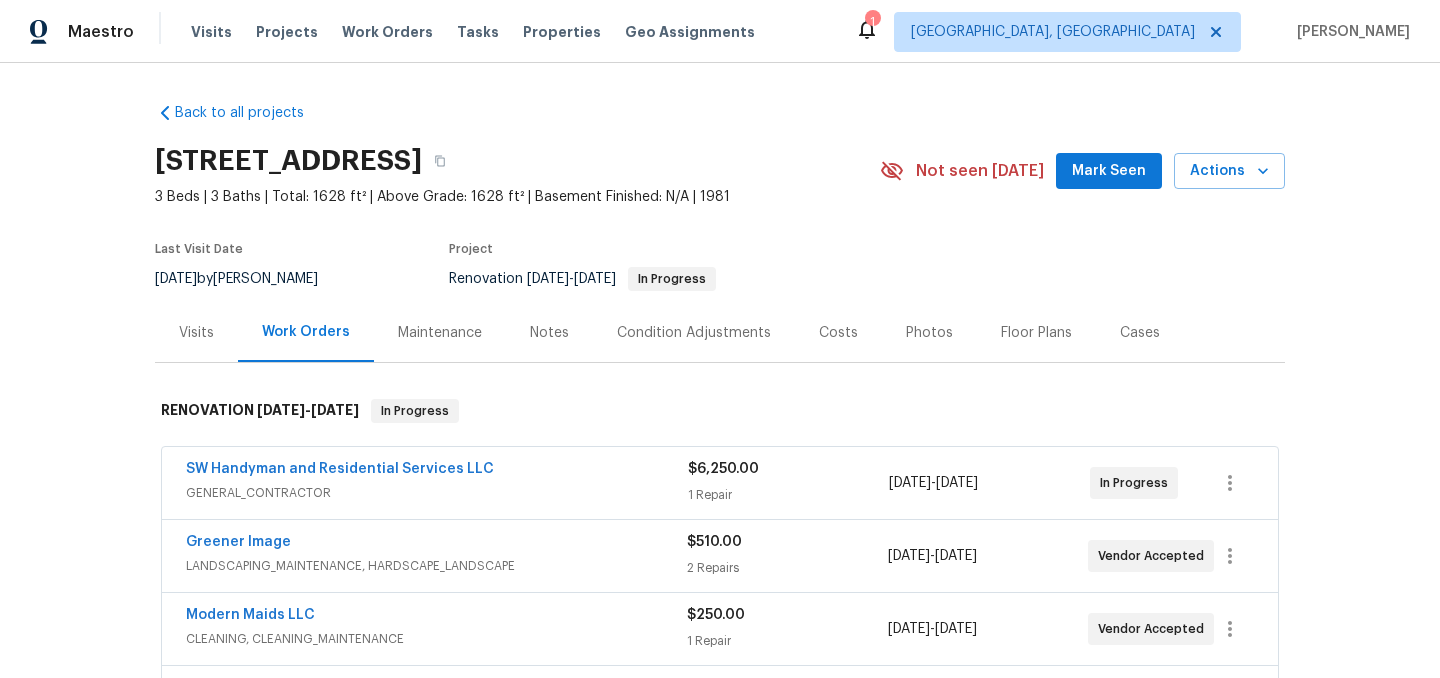 click on "1" at bounding box center [872, 22] 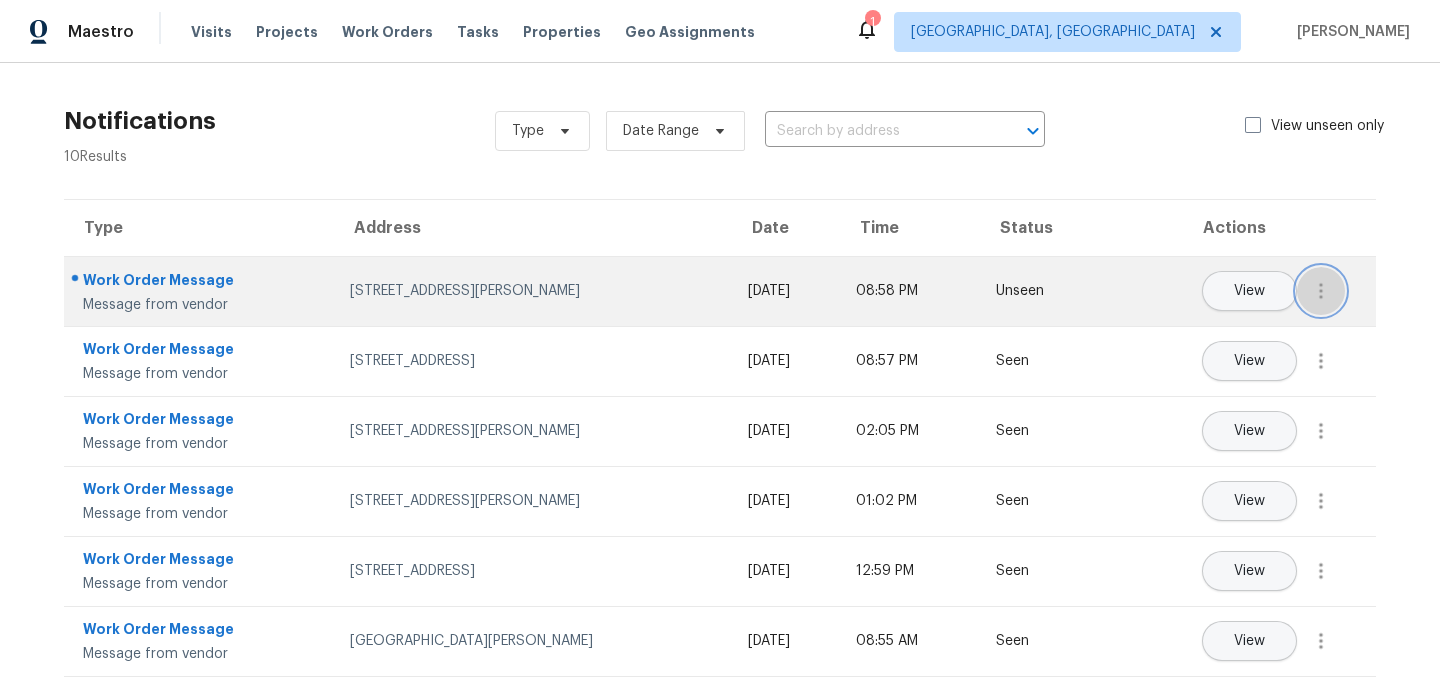 click 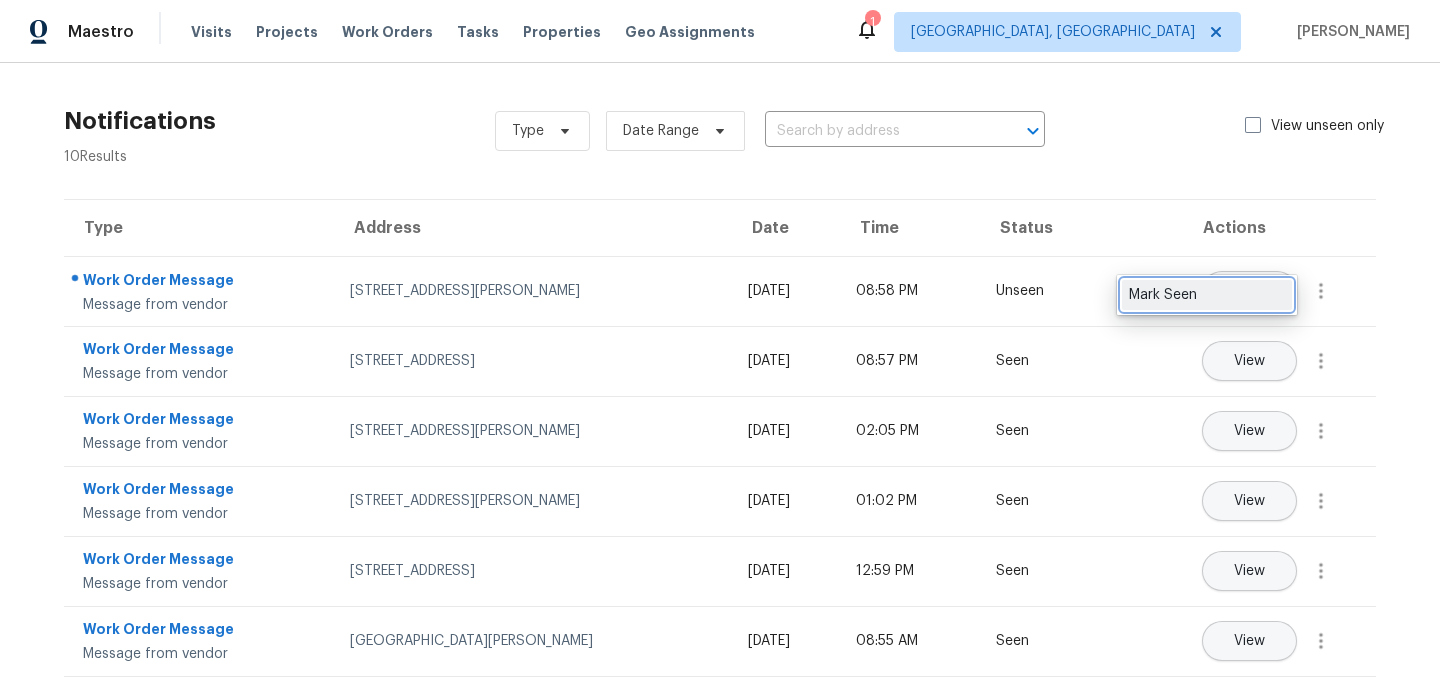 click on "Mark Seen" at bounding box center (1207, 295) 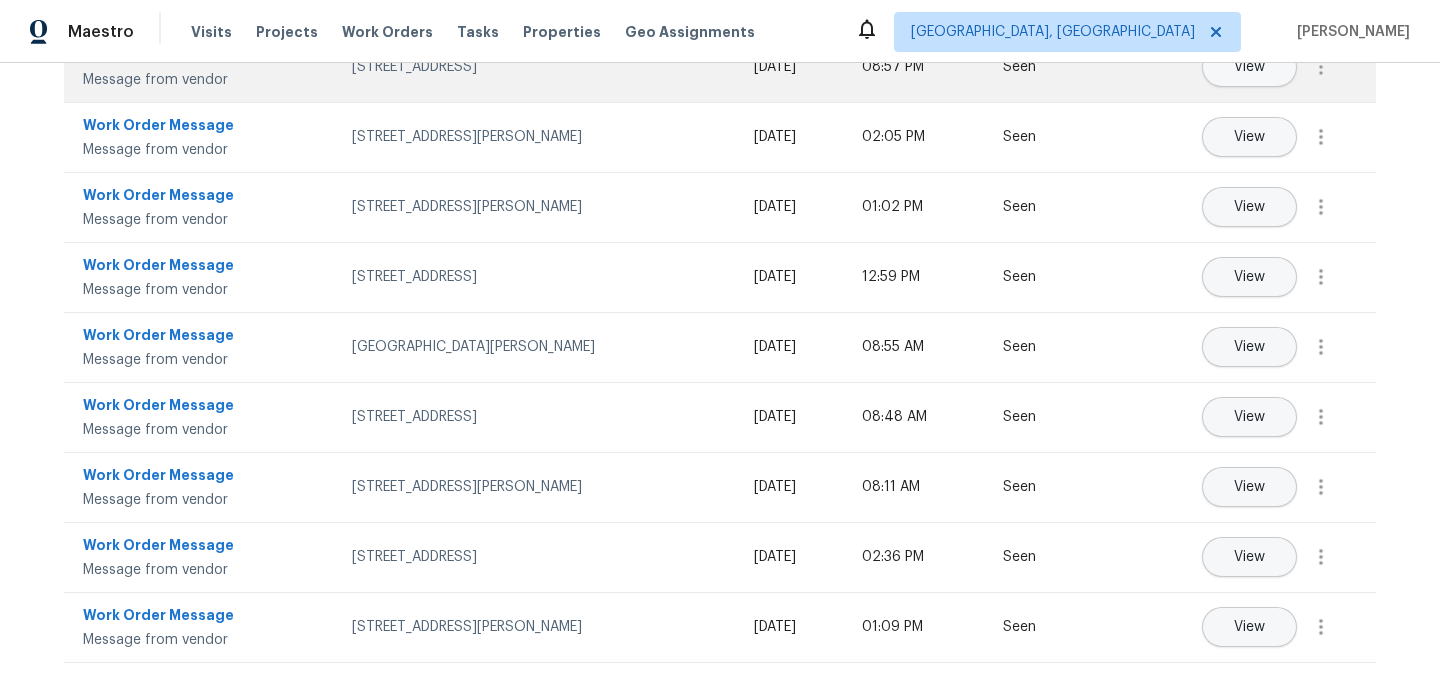 scroll, scrollTop: 0, scrollLeft: 0, axis: both 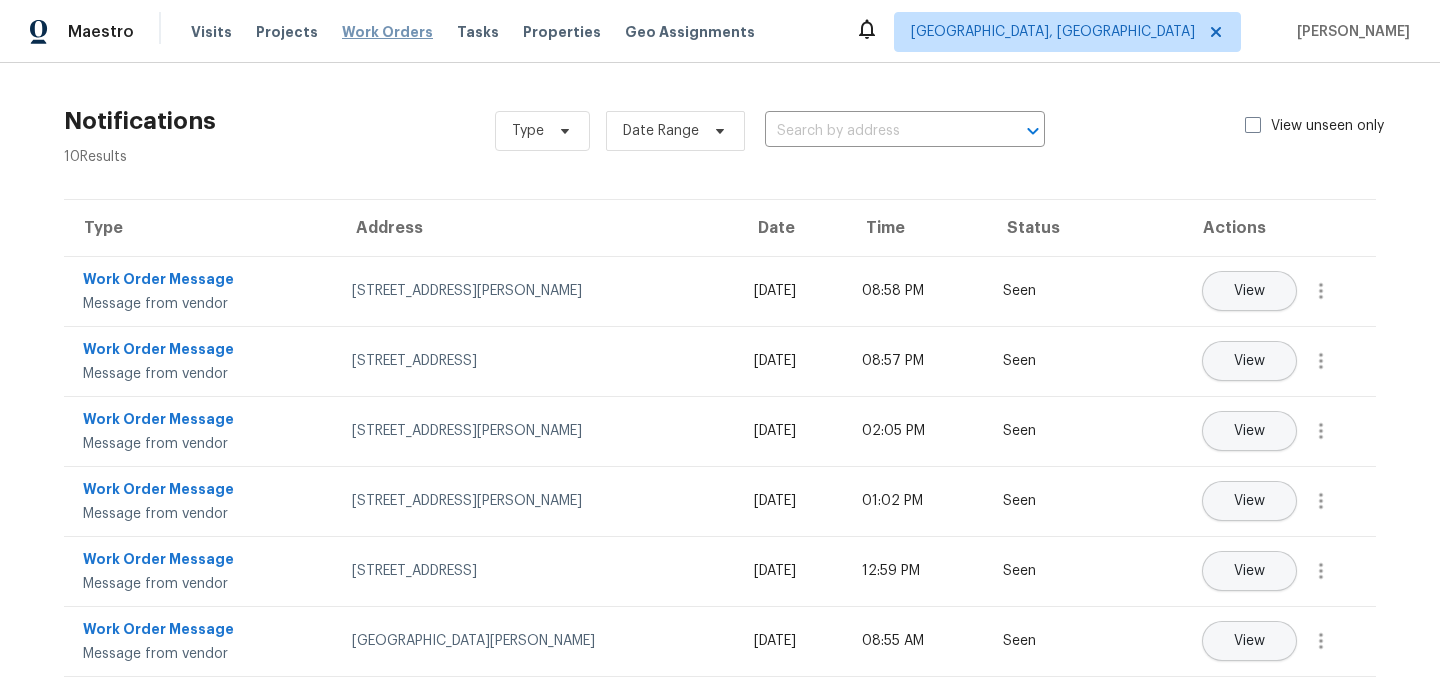 click on "Work Orders" at bounding box center (387, 32) 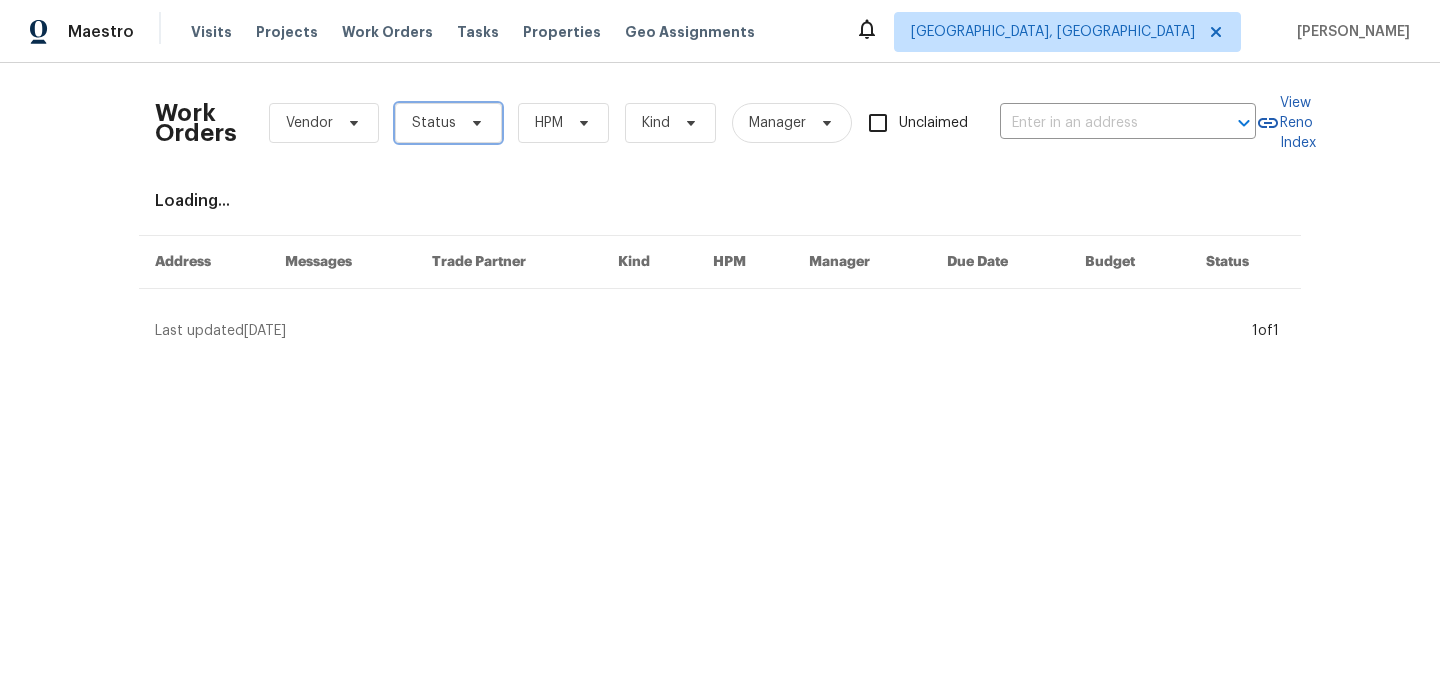click on "Status" at bounding box center (434, 123) 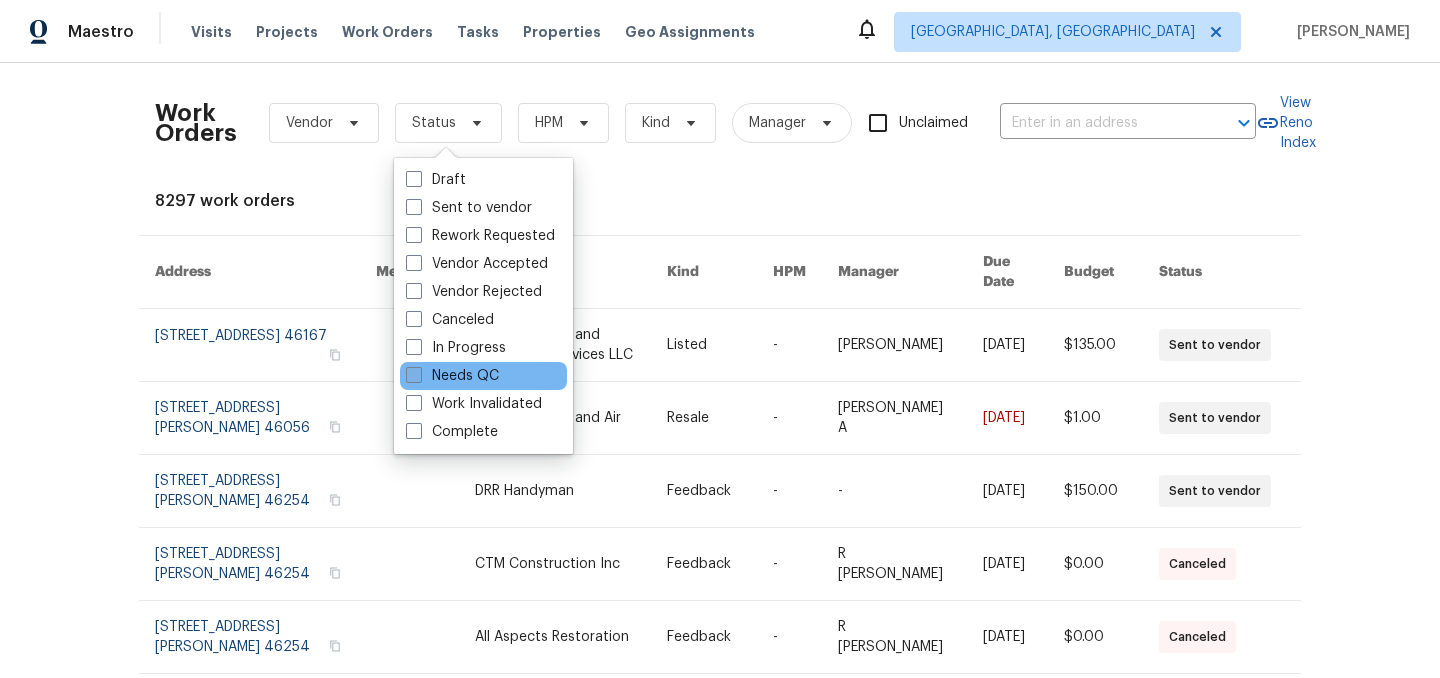 click on "Needs QC" at bounding box center (452, 376) 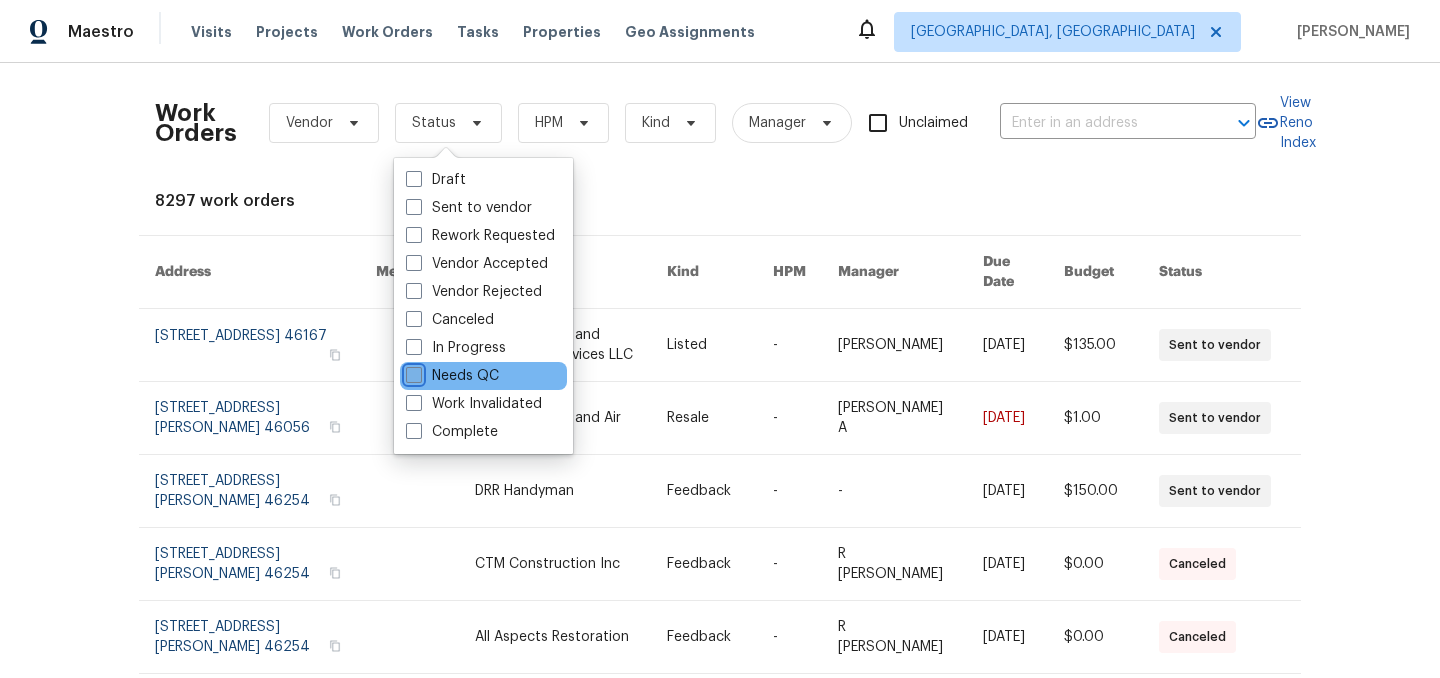 click on "Needs QC" at bounding box center [412, 372] 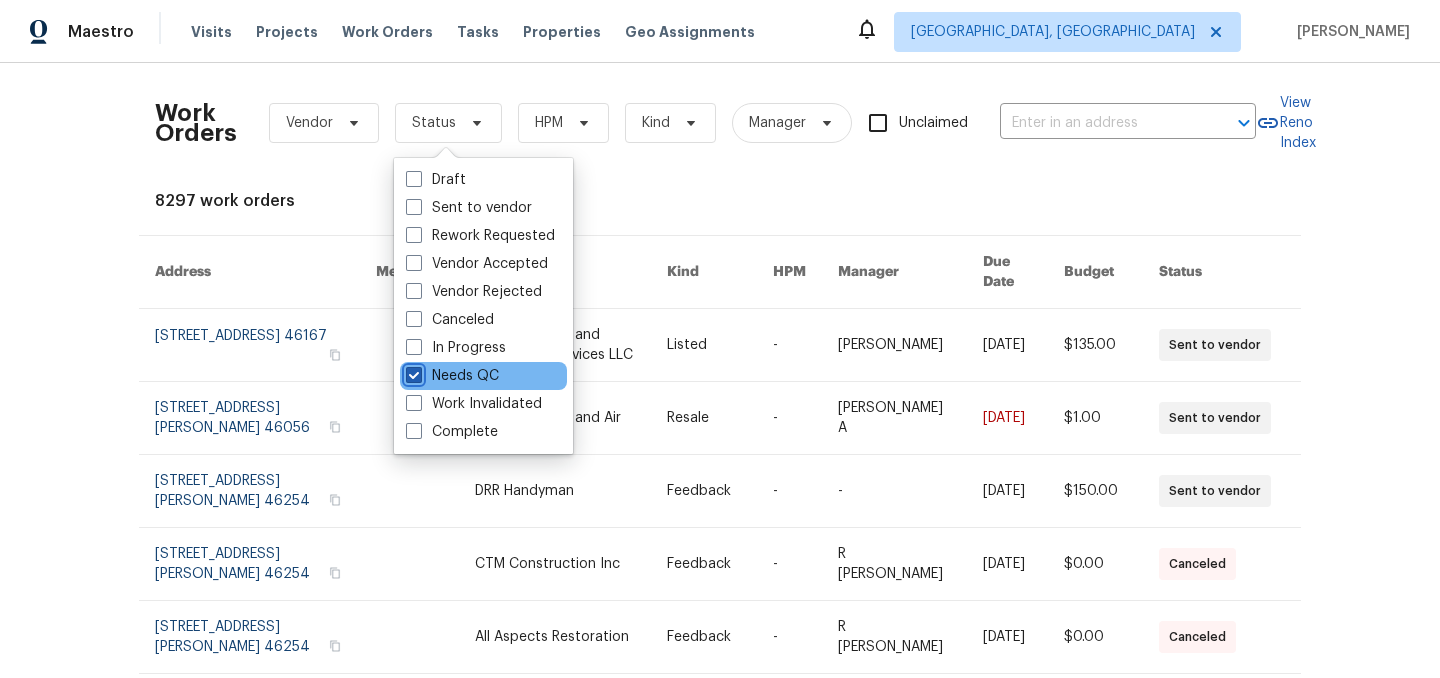 checkbox on "true" 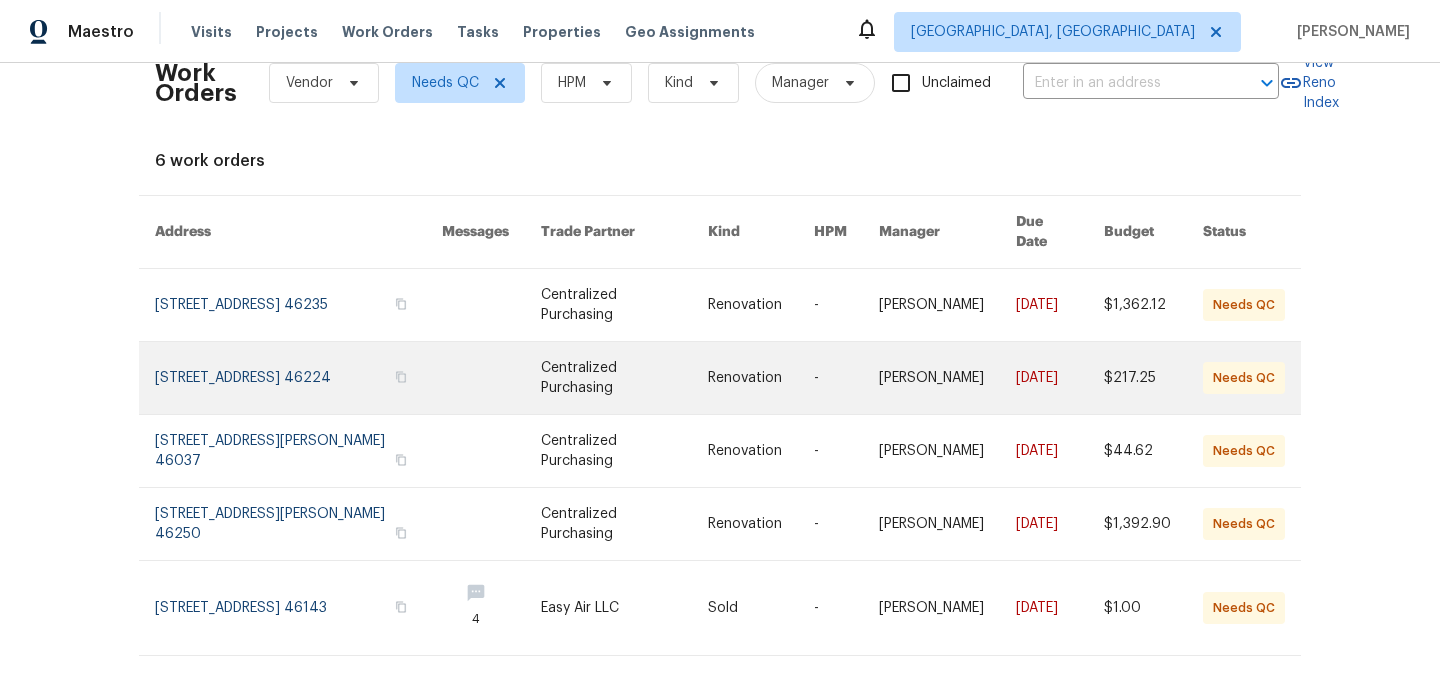 scroll, scrollTop: 0, scrollLeft: 0, axis: both 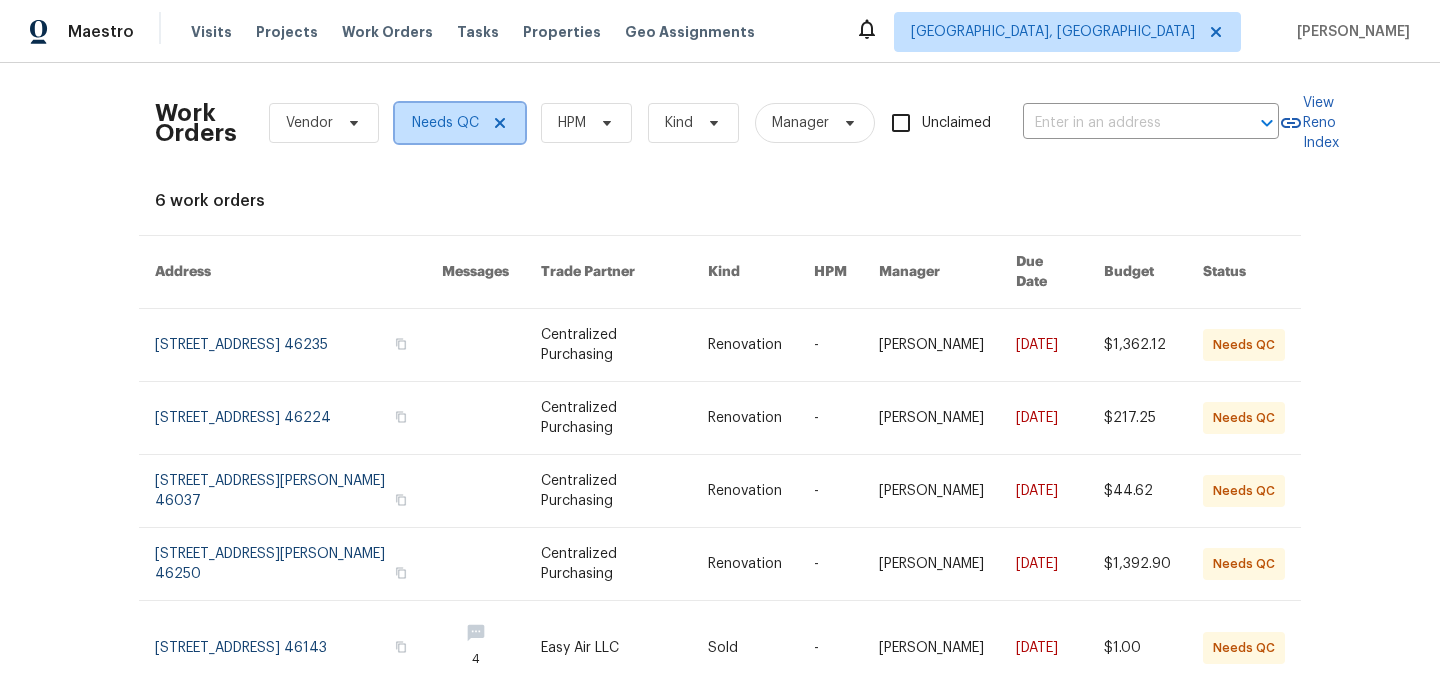 click 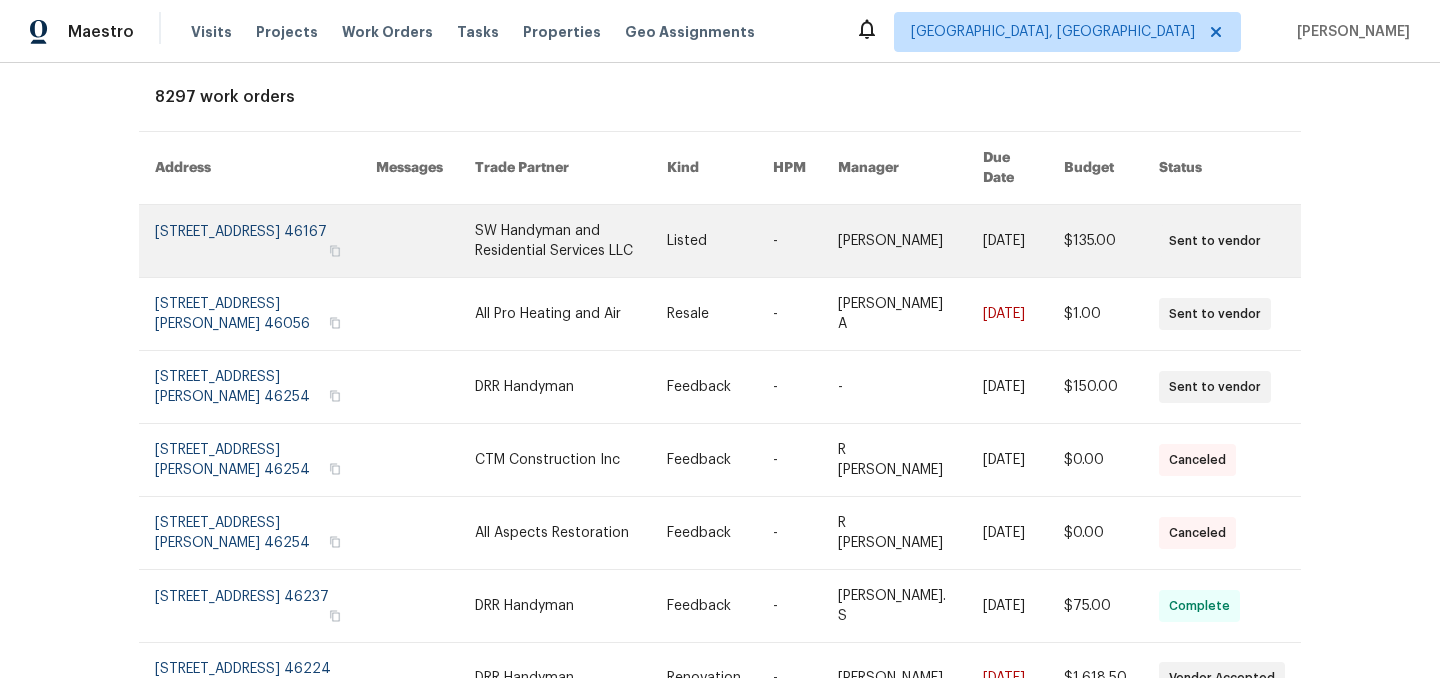 scroll, scrollTop: 112, scrollLeft: 0, axis: vertical 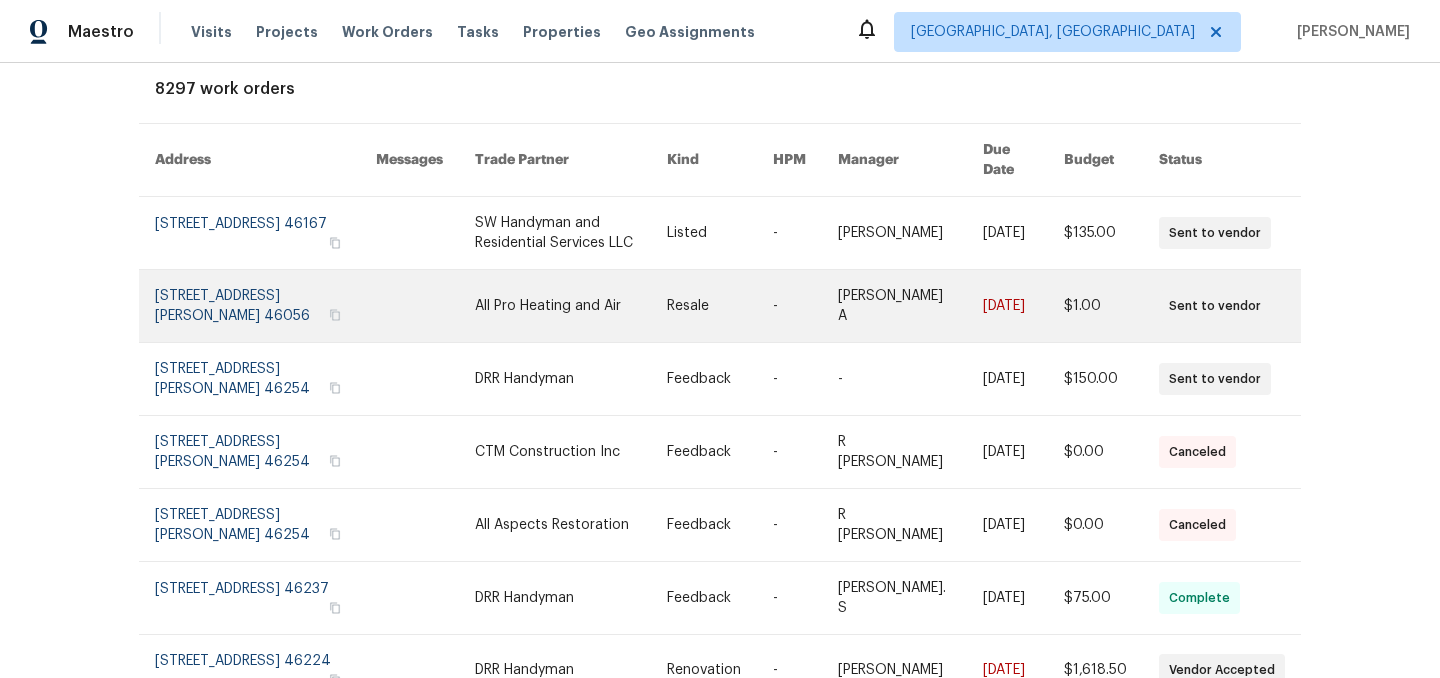 click at bounding box center [571, 306] 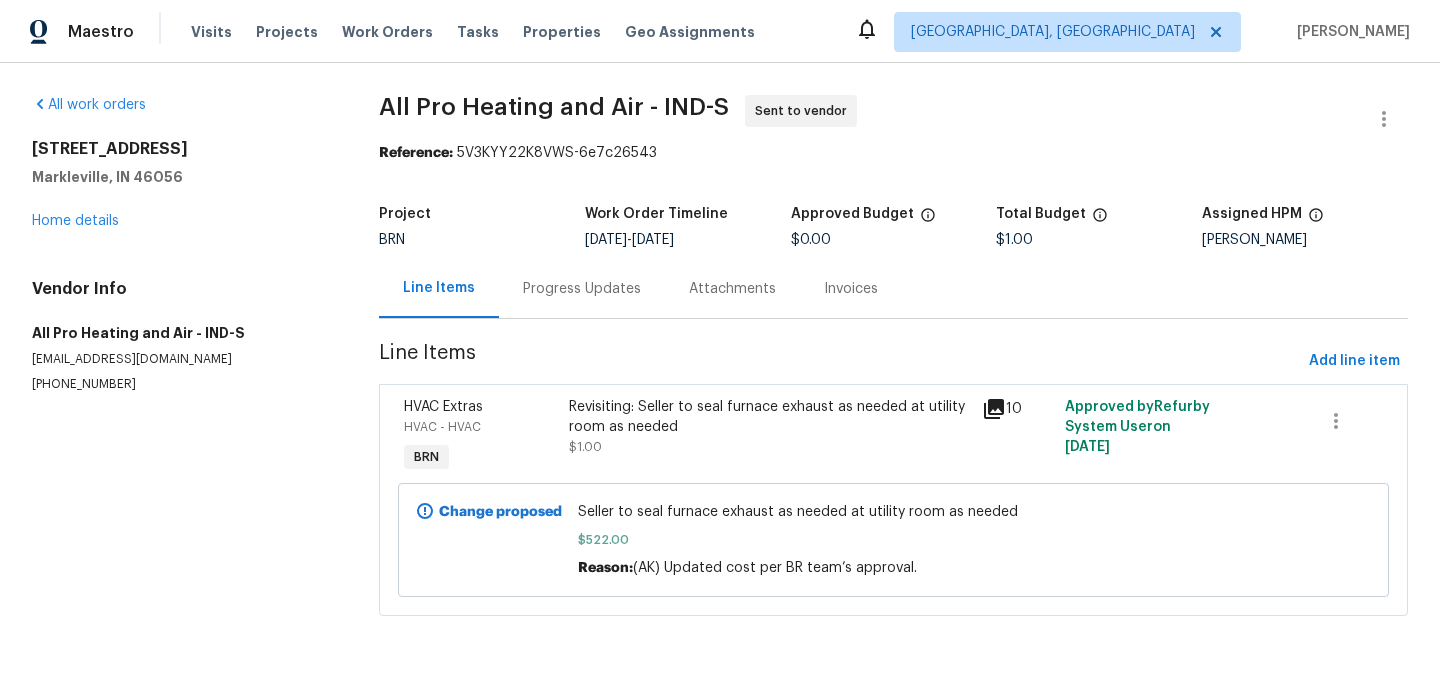 click on "Revisiting: Seller to seal furnace exhaust as needed at utility room as needed" at bounding box center (769, 417) 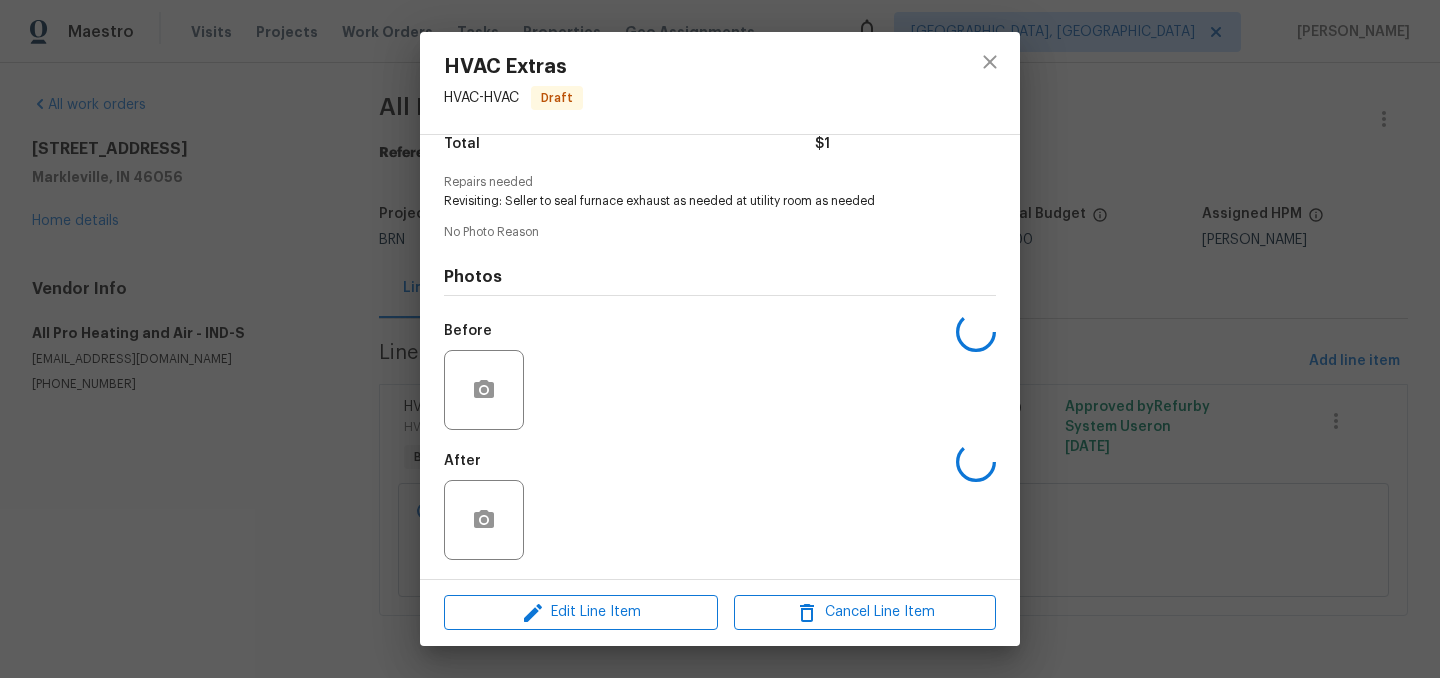 scroll, scrollTop: 0, scrollLeft: 0, axis: both 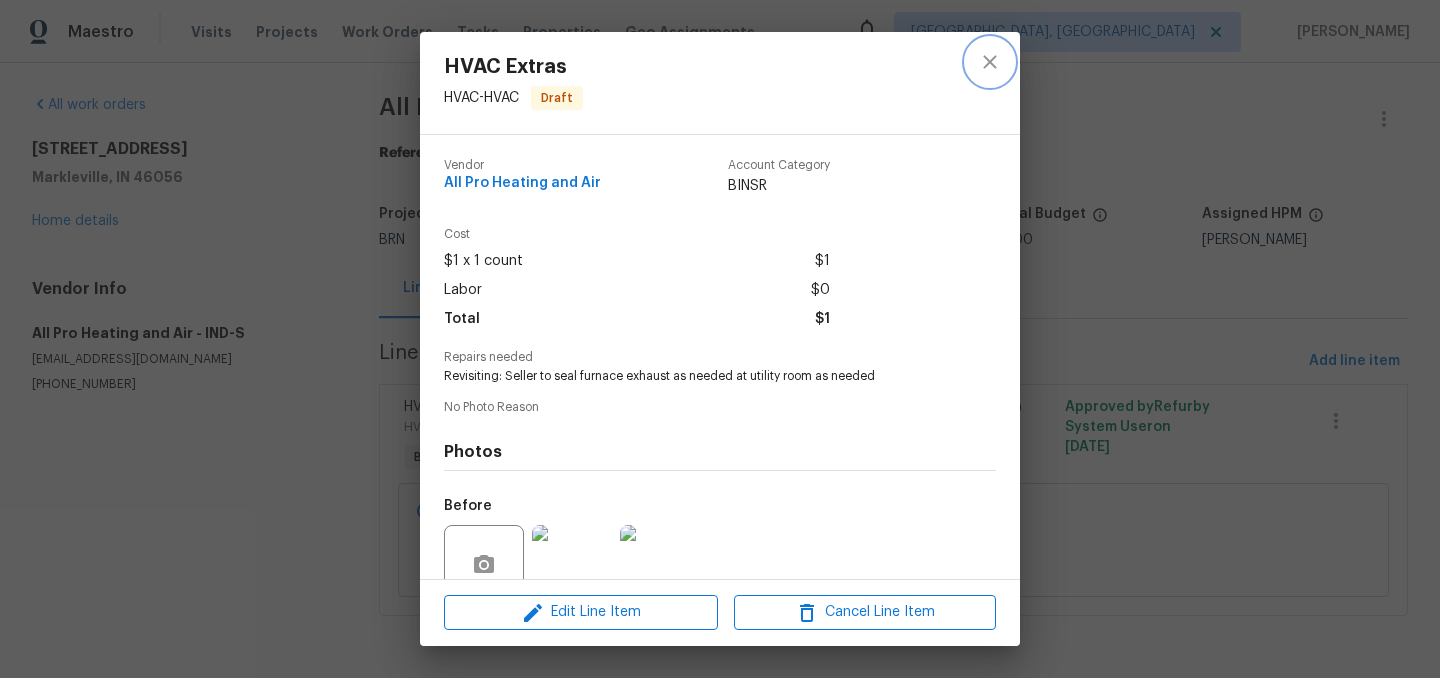 click 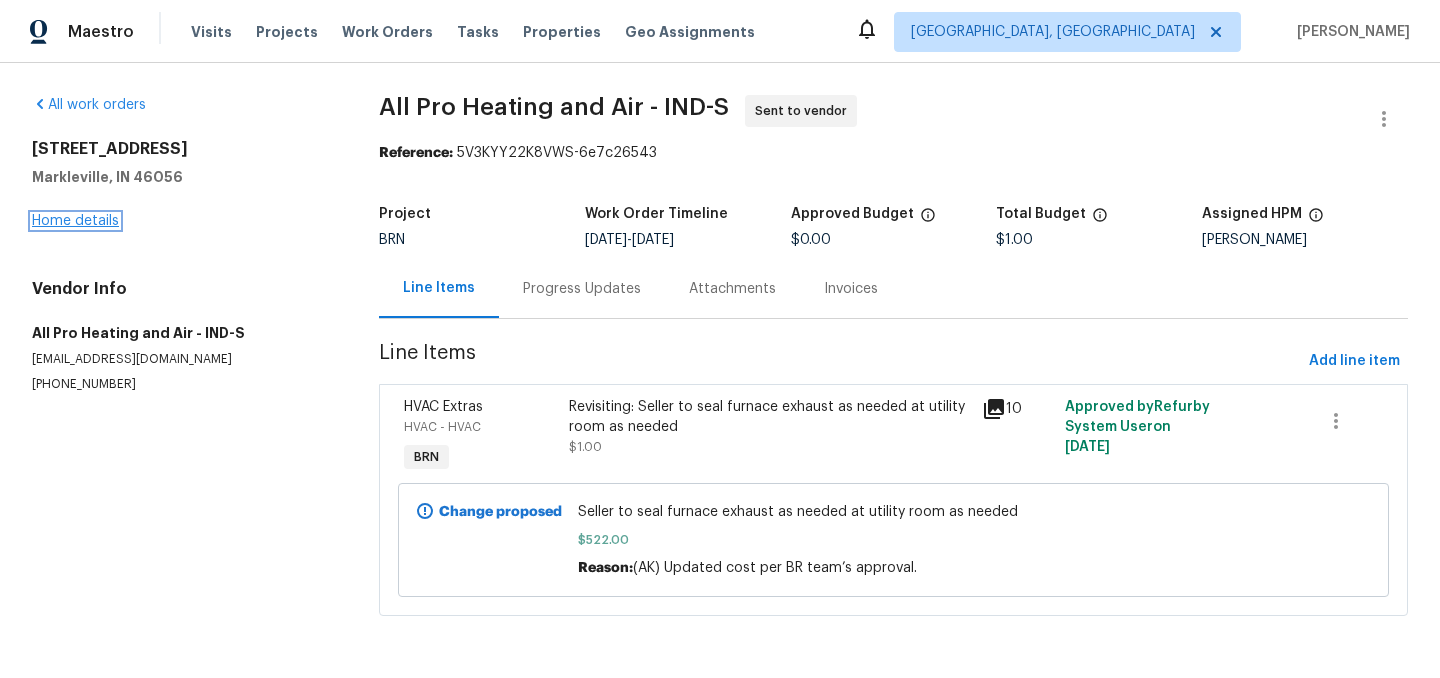 click on "Home details" at bounding box center [75, 221] 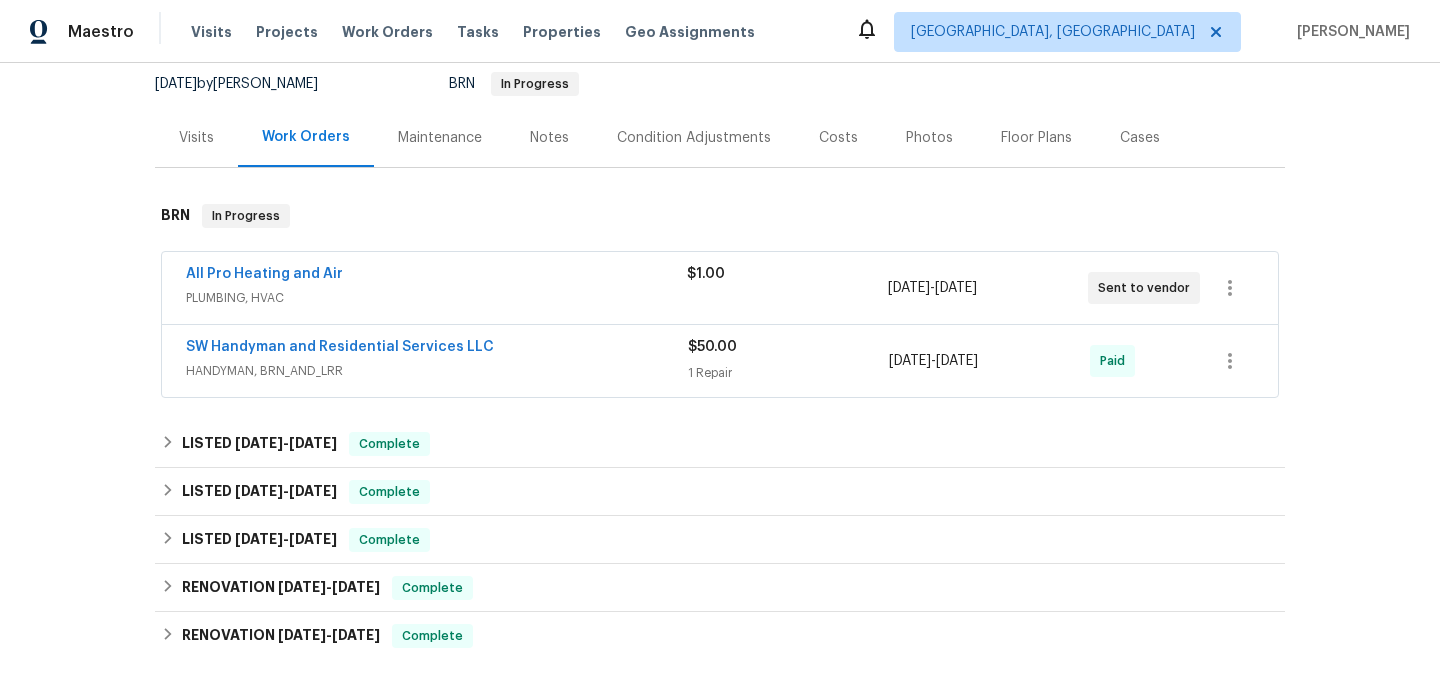 scroll, scrollTop: 0, scrollLeft: 0, axis: both 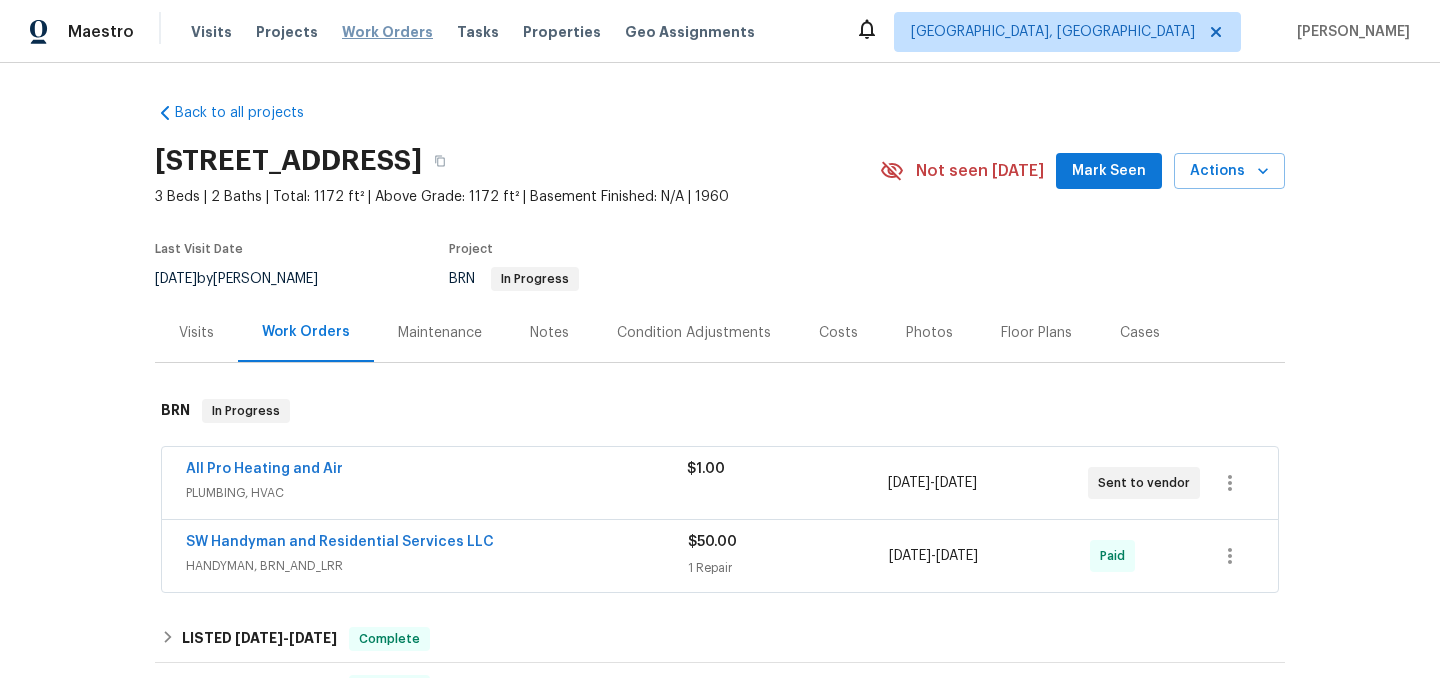 click on "Work Orders" at bounding box center (387, 32) 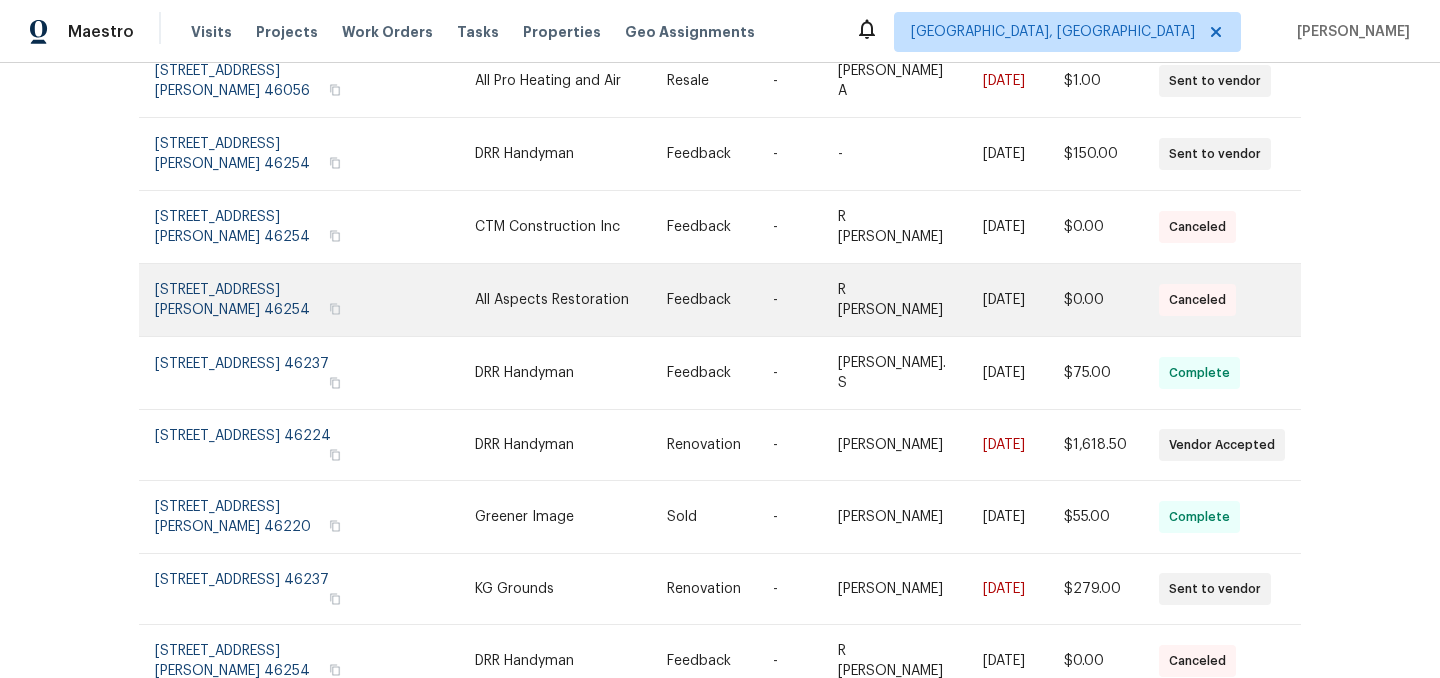 scroll, scrollTop: 409, scrollLeft: 0, axis: vertical 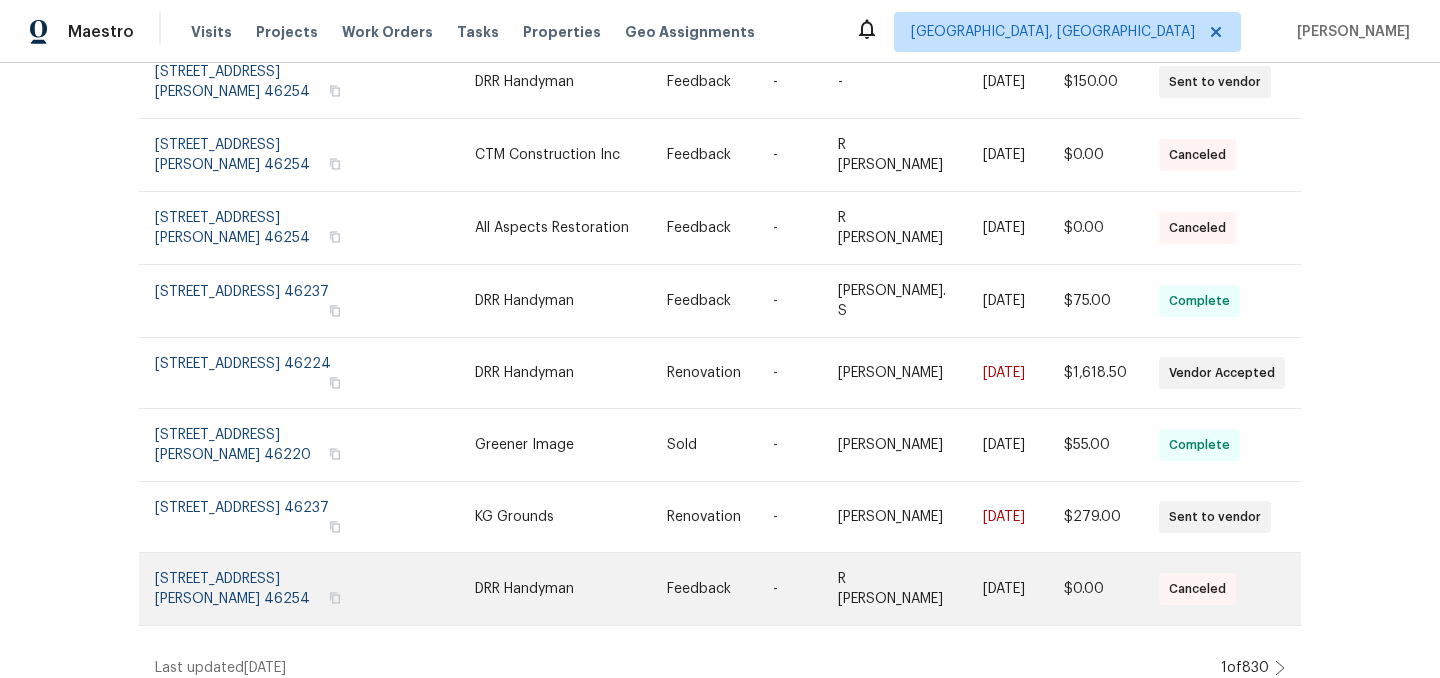 click at bounding box center [571, 589] 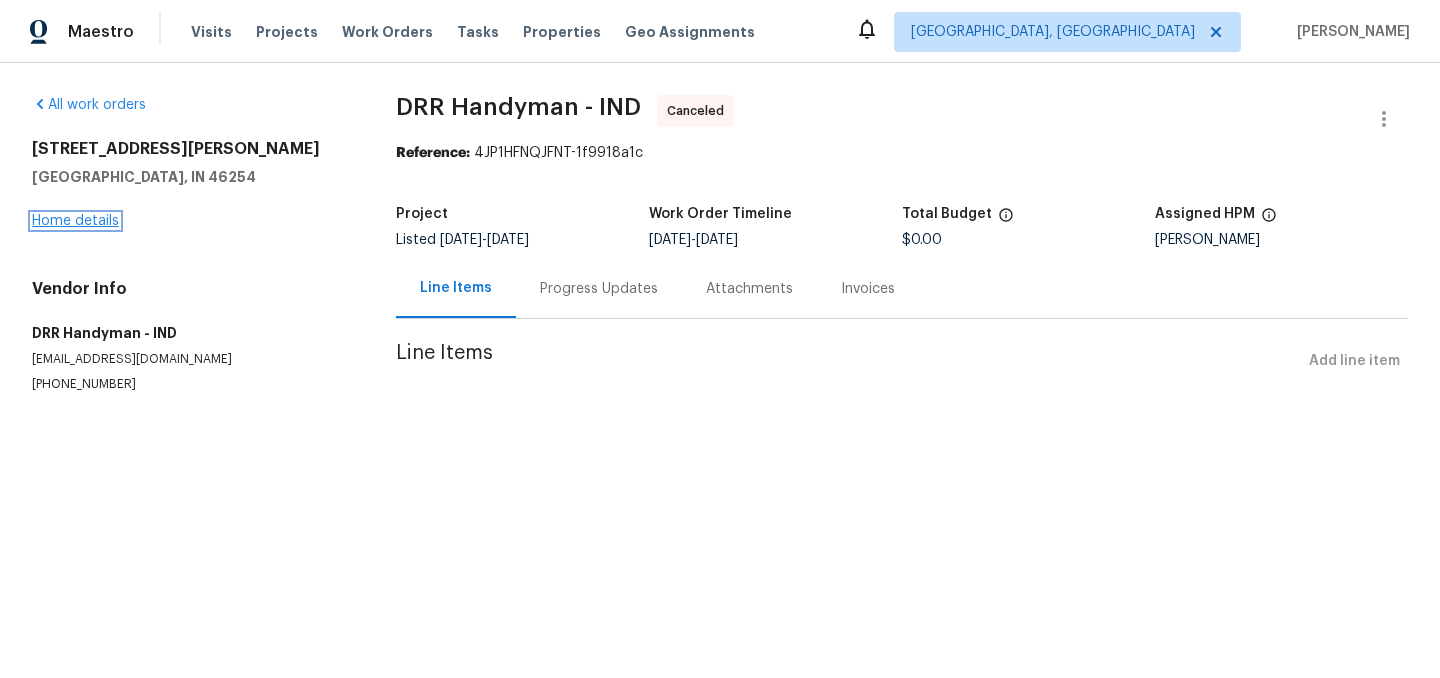 click on "Home details" at bounding box center (75, 221) 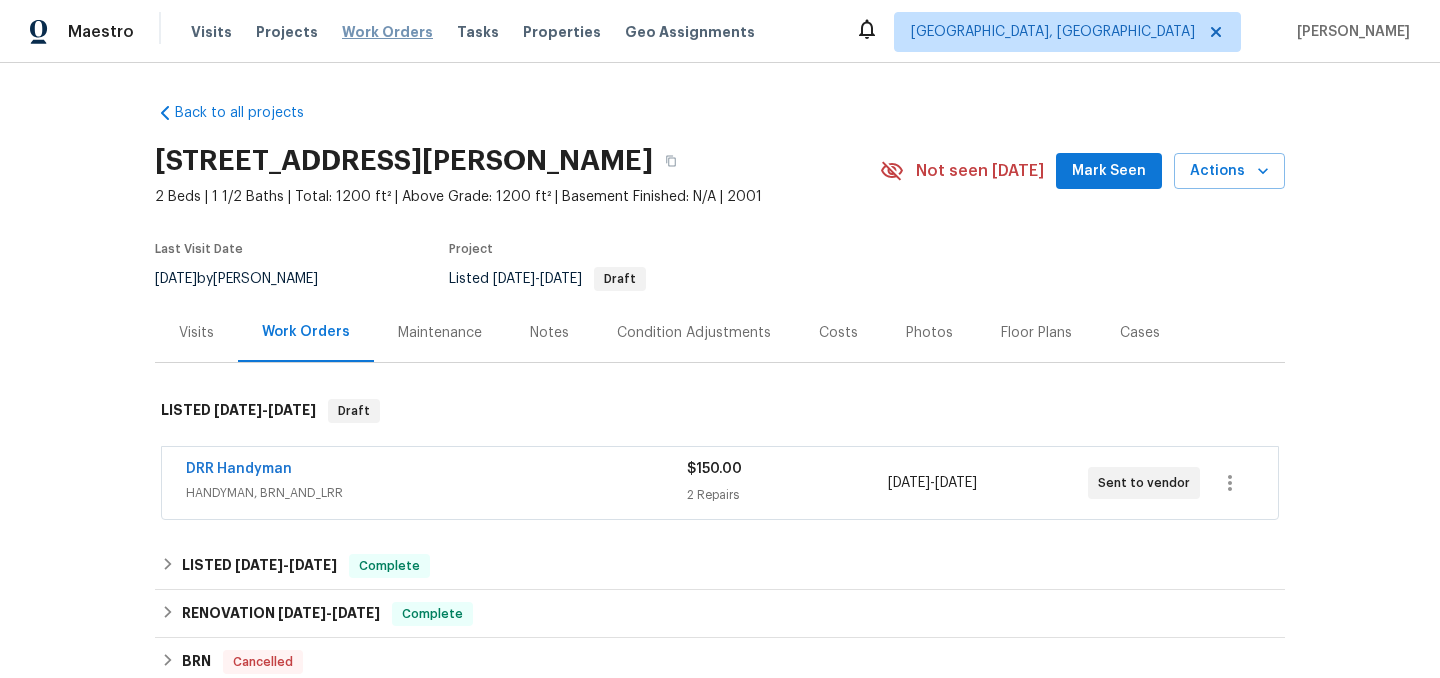 click on "Work Orders" at bounding box center [387, 32] 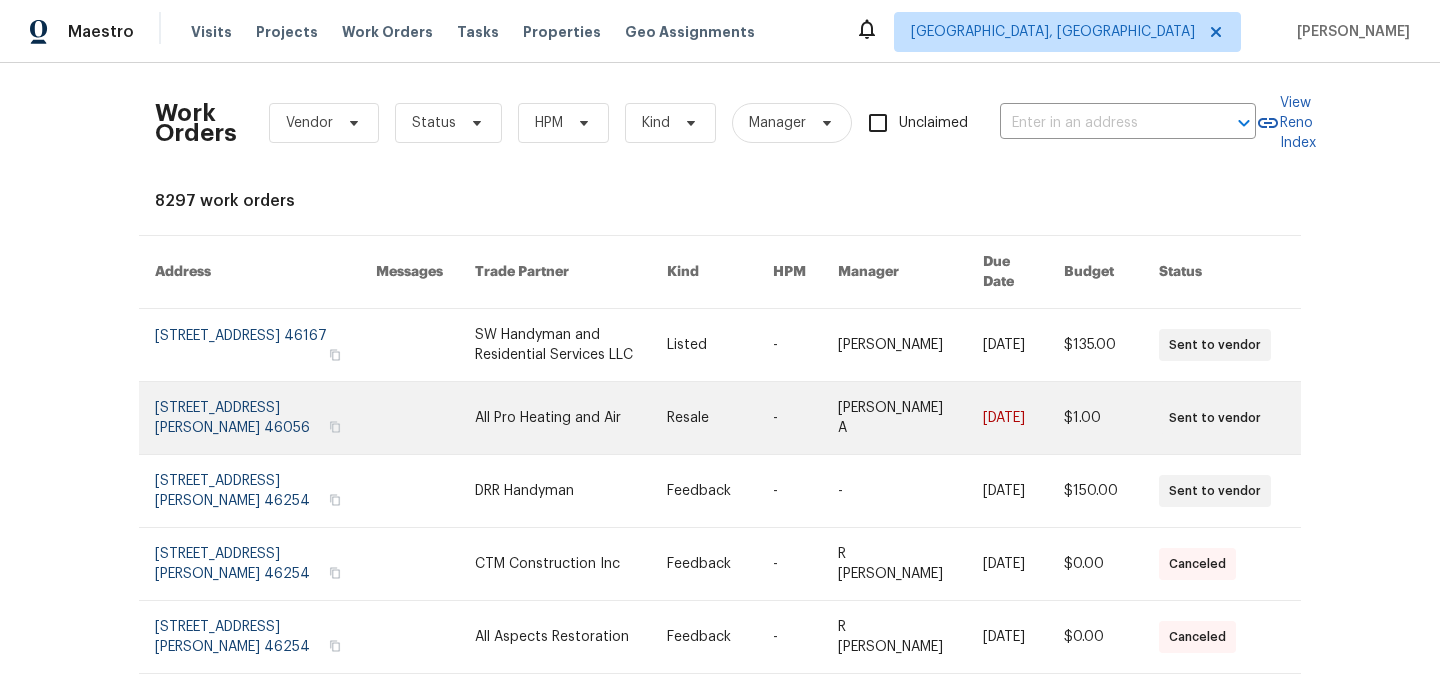 scroll, scrollTop: 409, scrollLeft: 0, axis: vertical 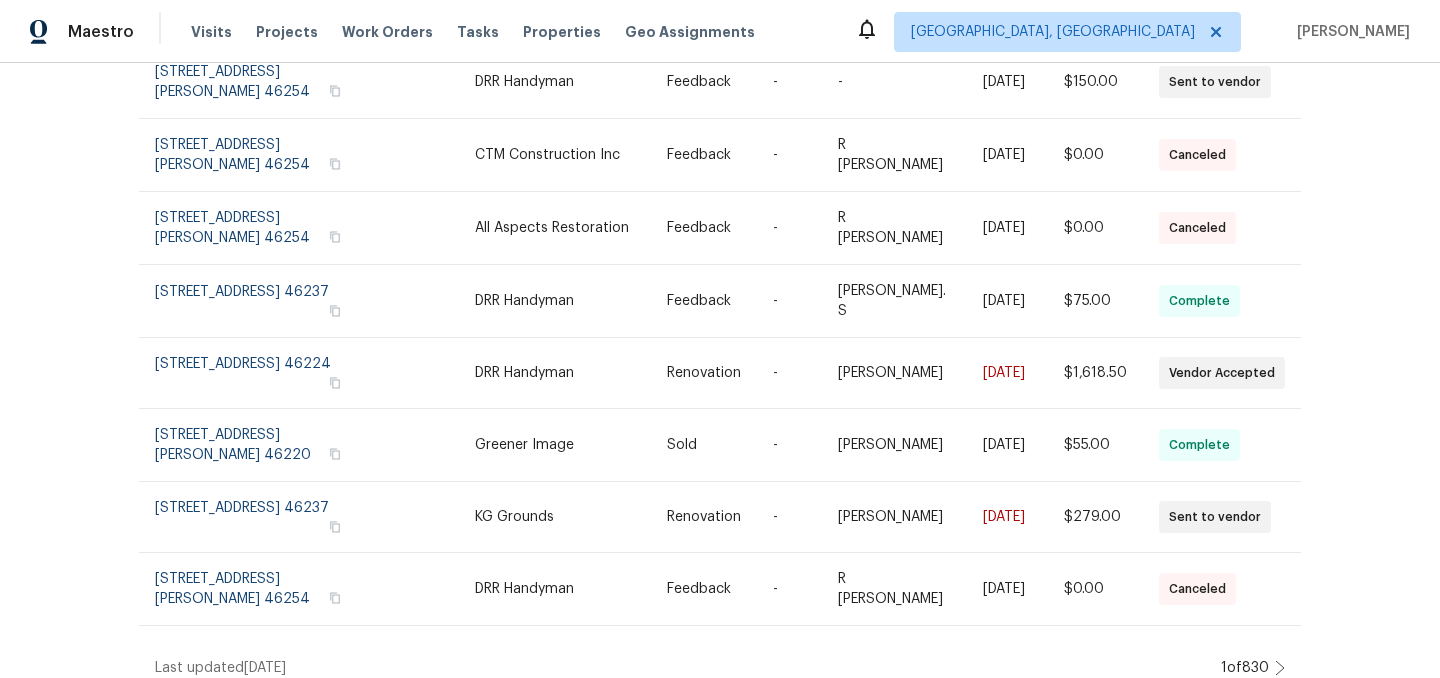 click 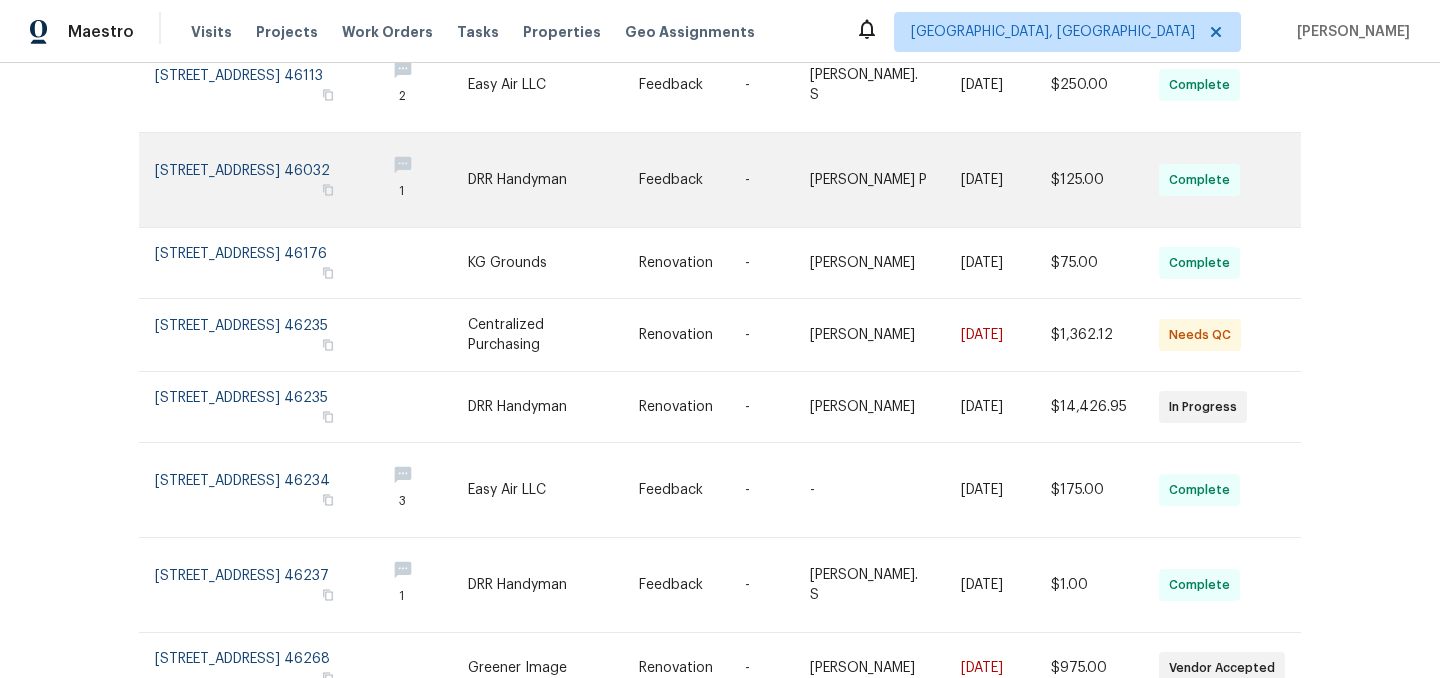 scroll, scrollTop: 0, scrollLeft: 0, axis: both 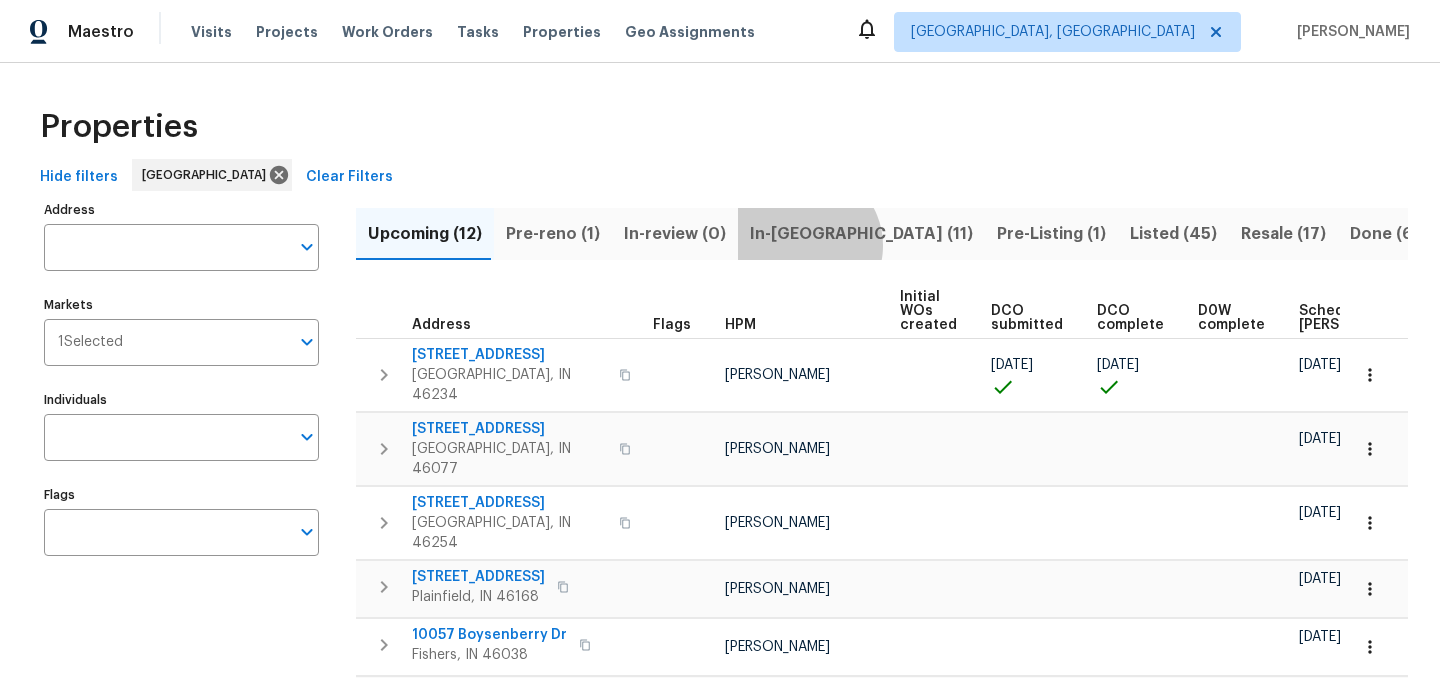 click on "In-[GEOGRAPHIC_DATA] (11)" at bounding box center (861, 234) 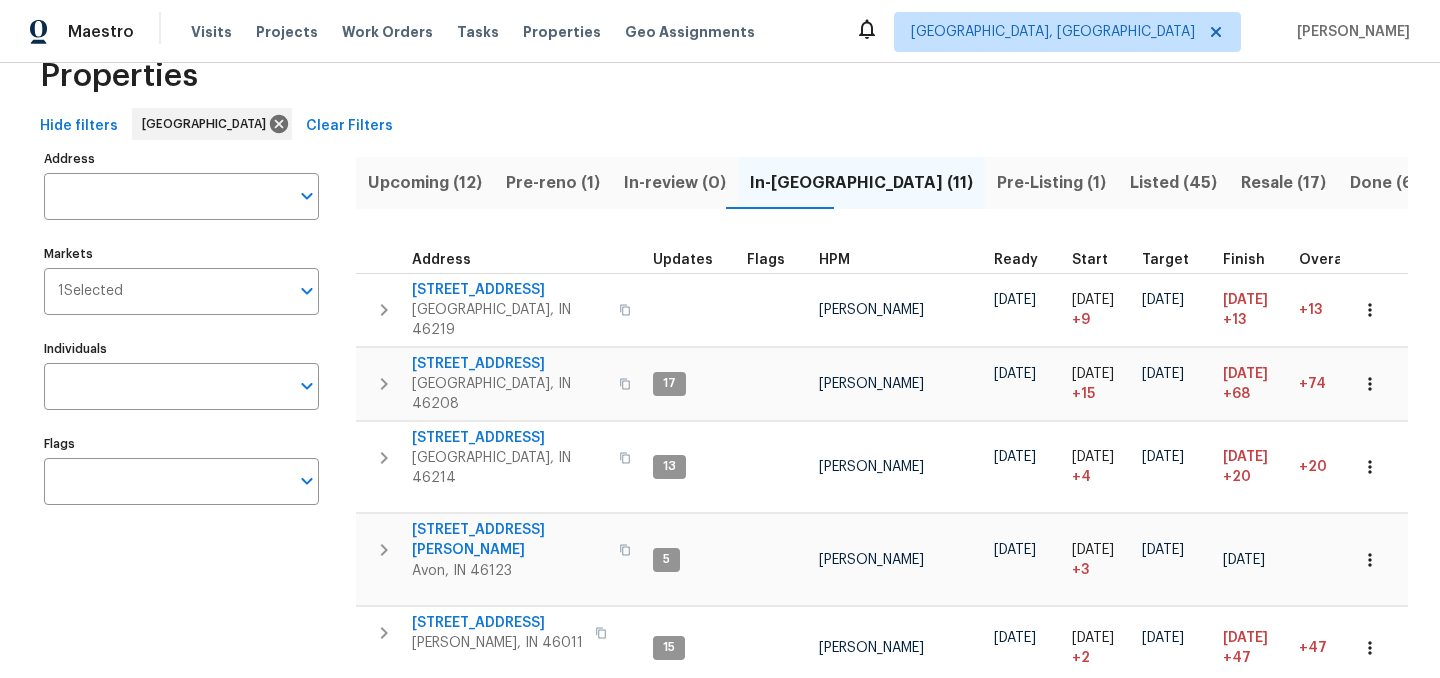 scroll, scrollTop: 0, scrollLeft: 0, axis: both 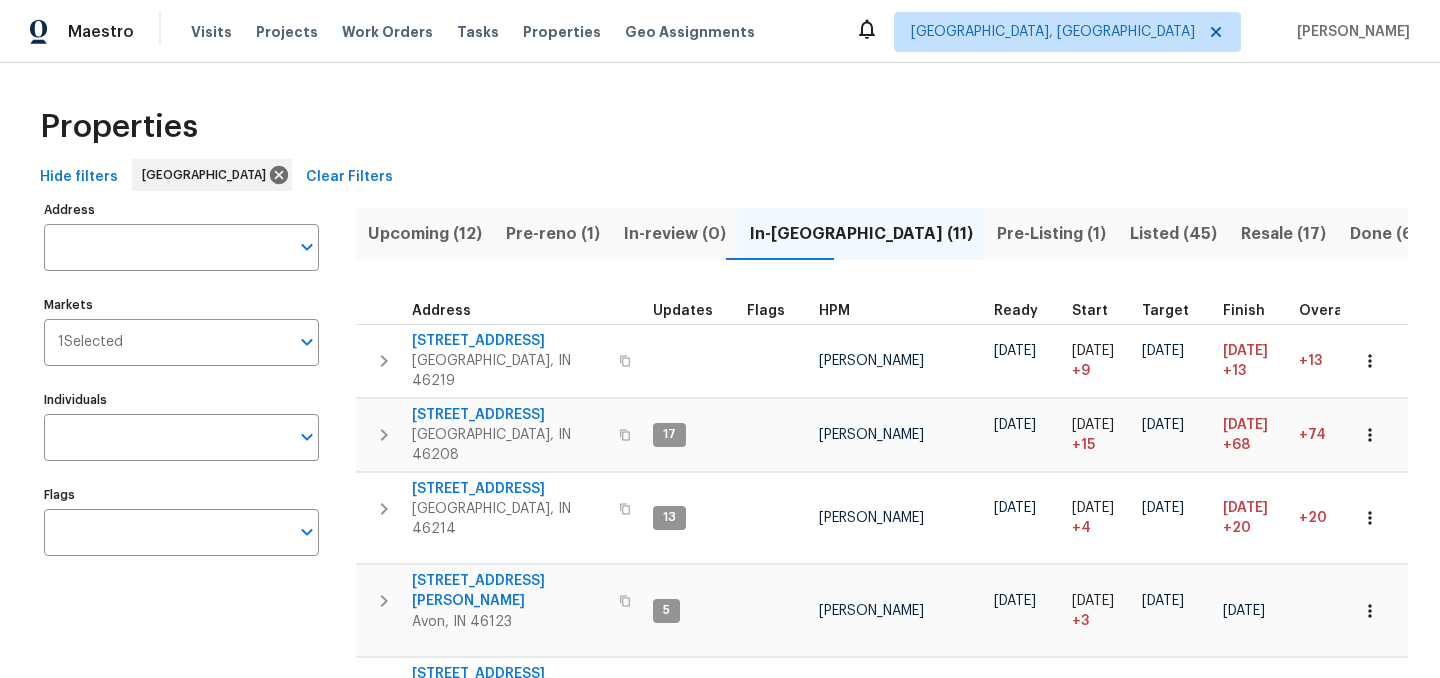 click on "Upcoming (12)" at bounding box center (425, 234) 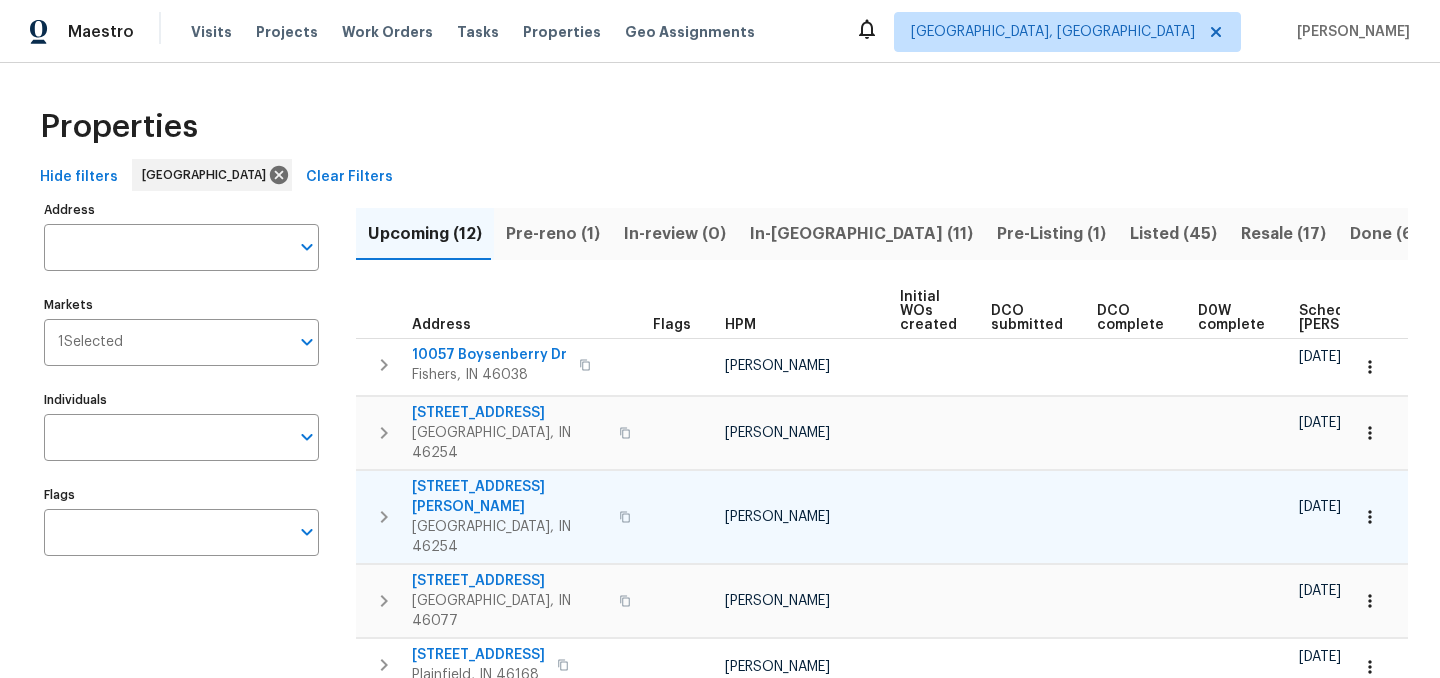 scroll, scrollTop: 0, scrollLeft: 221, axis: horizontal 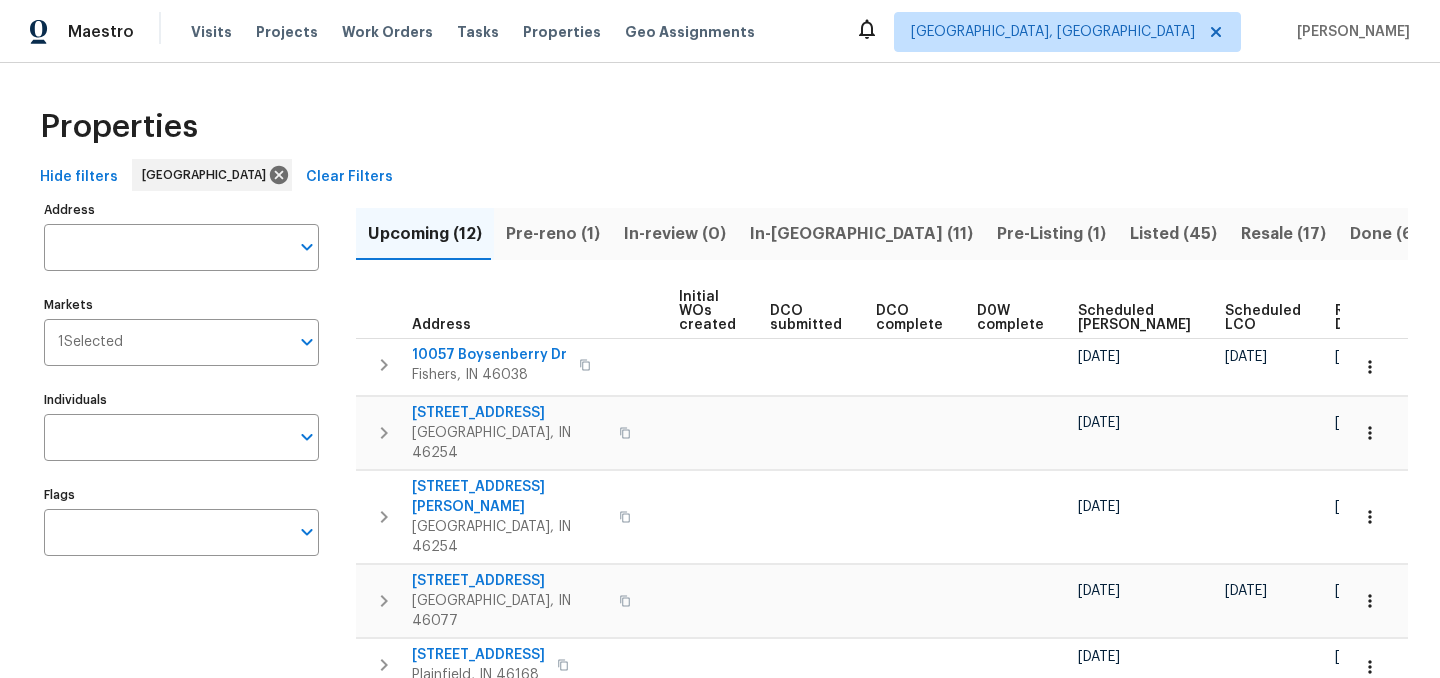 click on "Ready Date" at bounding box center [1357, 318] 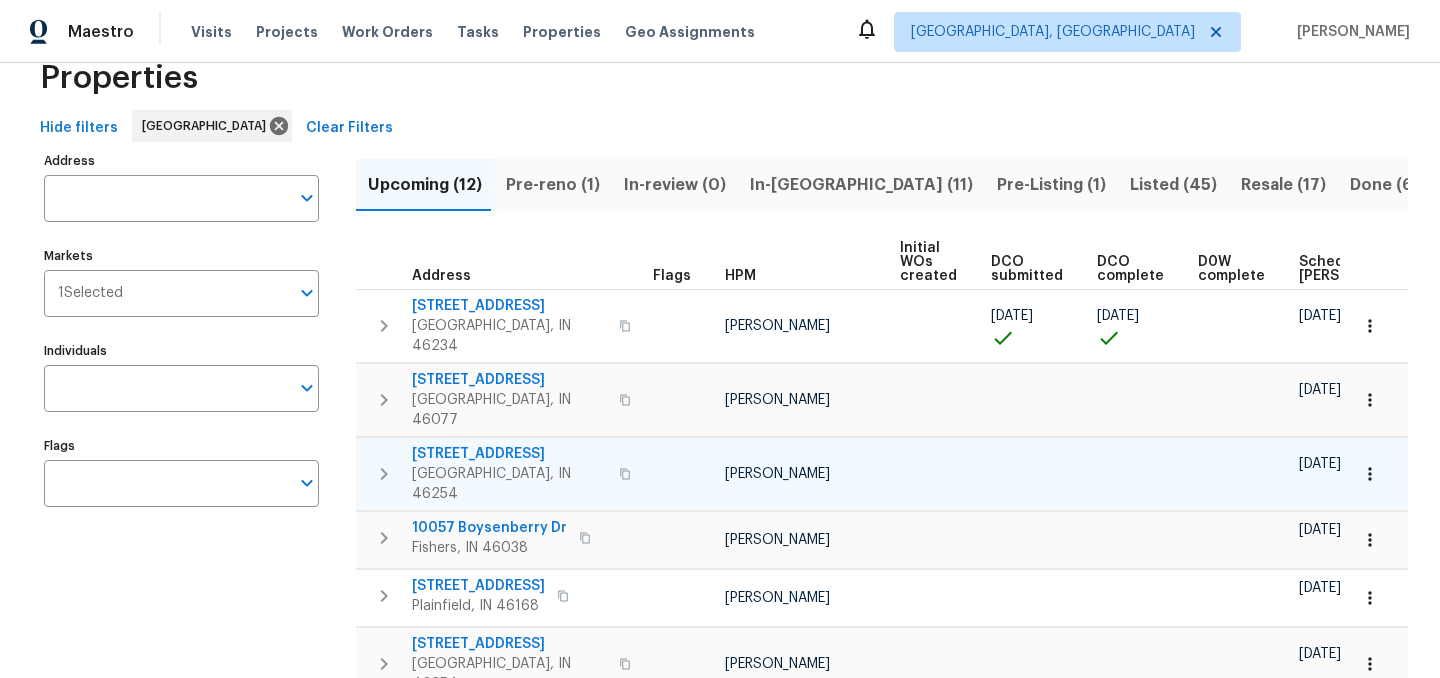 scroll, scrollTop: 54, scrollLeft: 0, axis: vertical 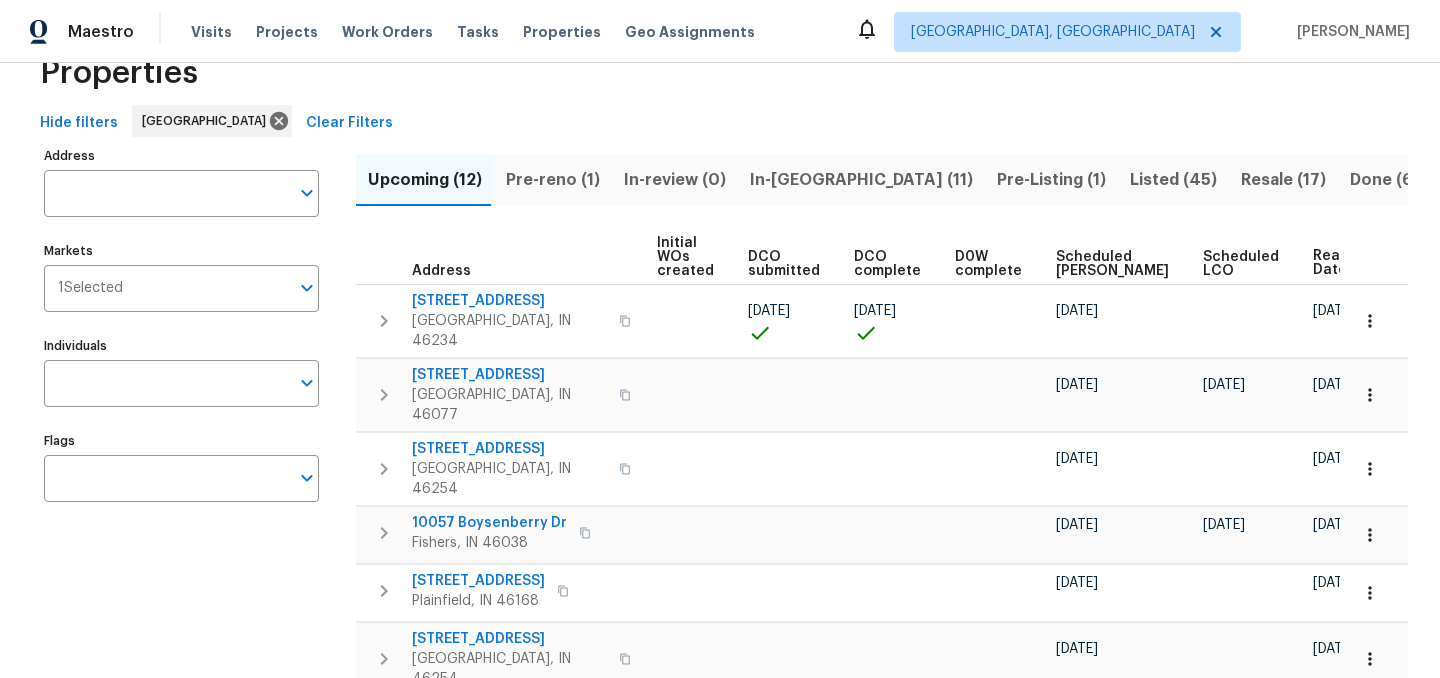 click on "Listed (45)" at bounding box center (1173, 180) 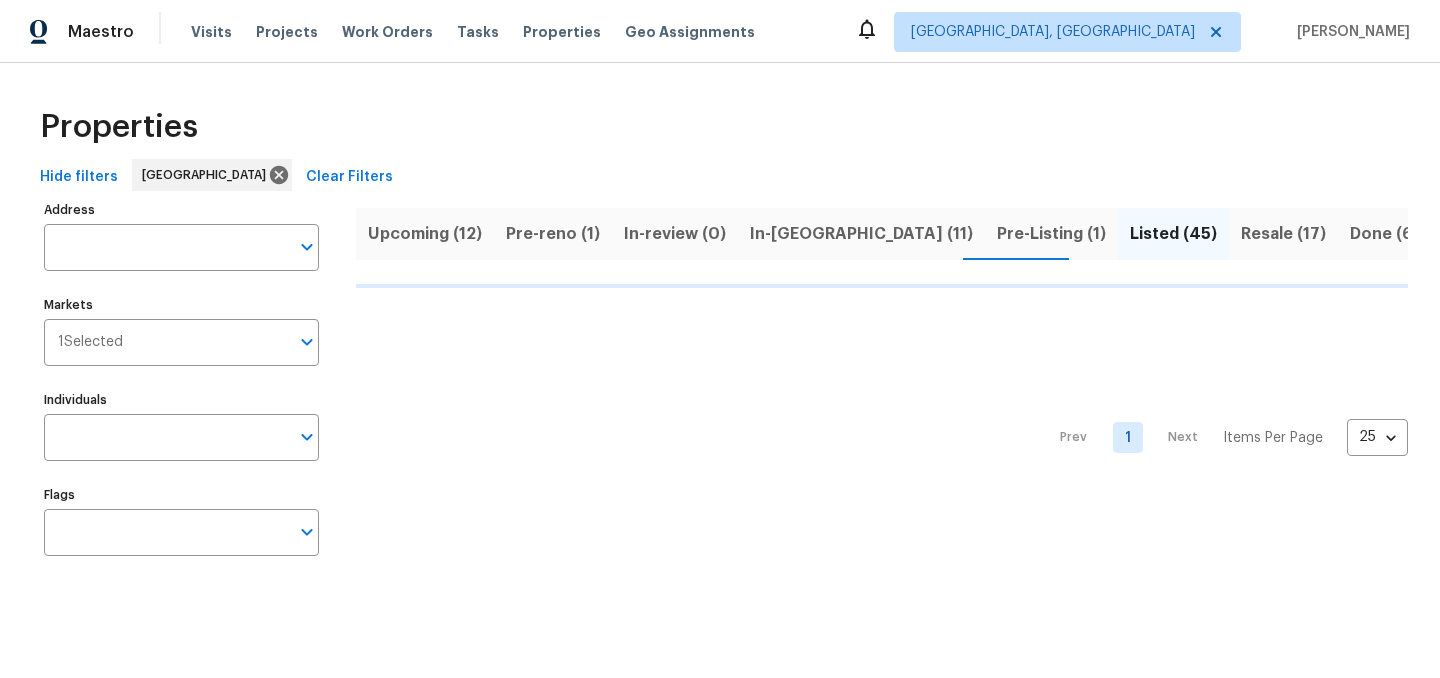 scroll, scrollTop: 0, scrollLeft: 0, axis: both 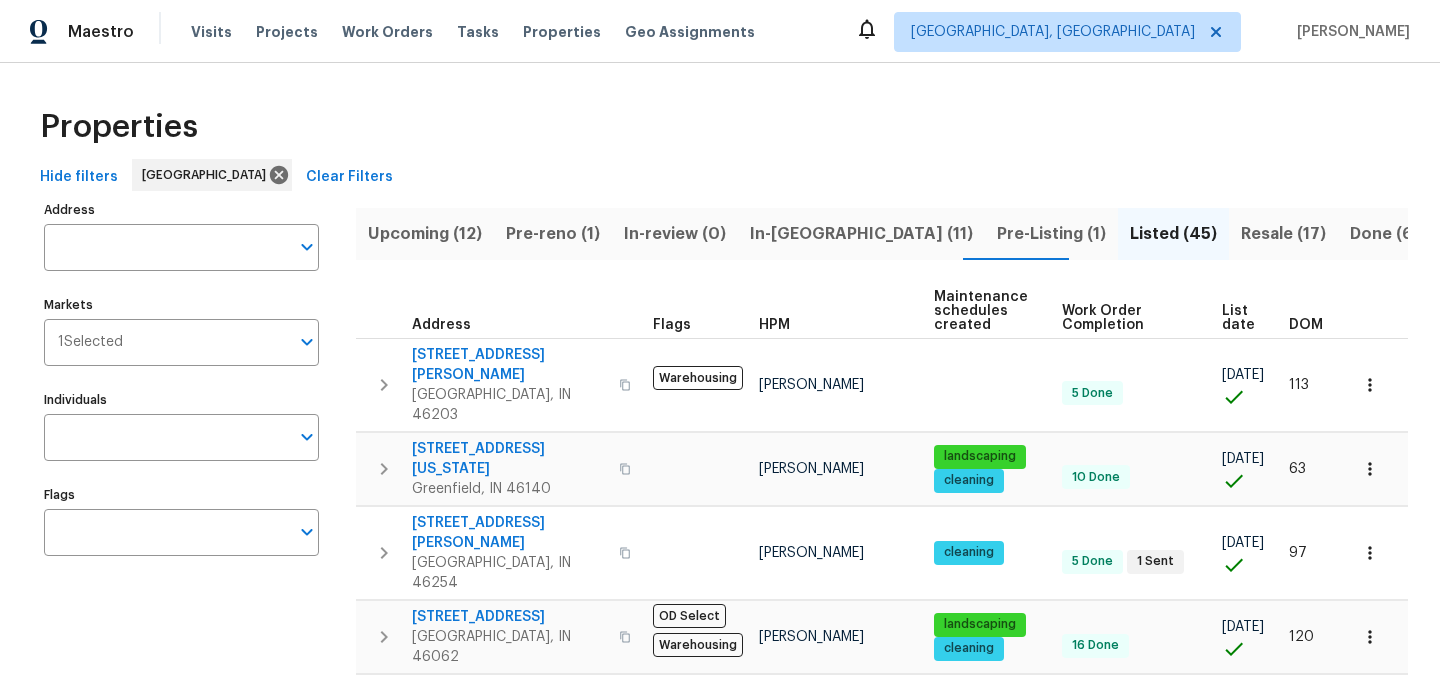 click on "List date" at bounding box center [1238, 318] 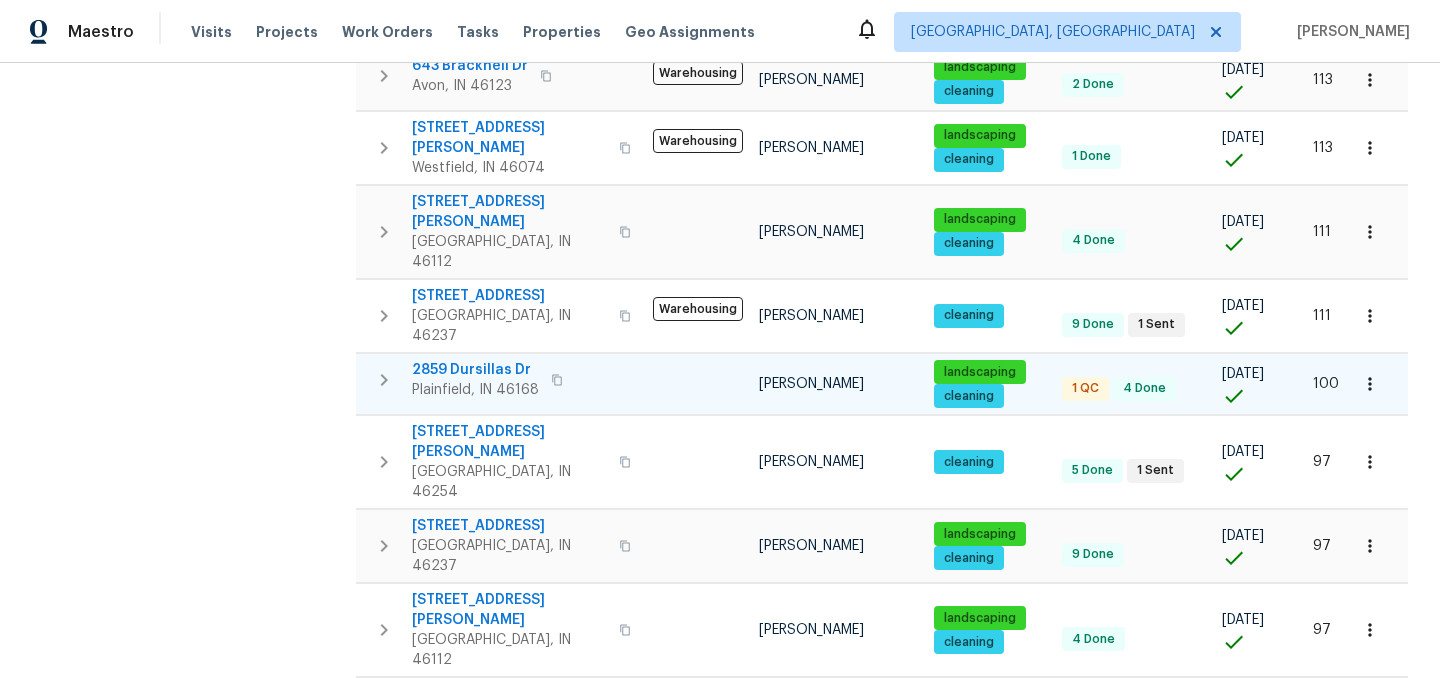 scroll, scrollTop: 1273, scrollLeft: 0, axis: vertical 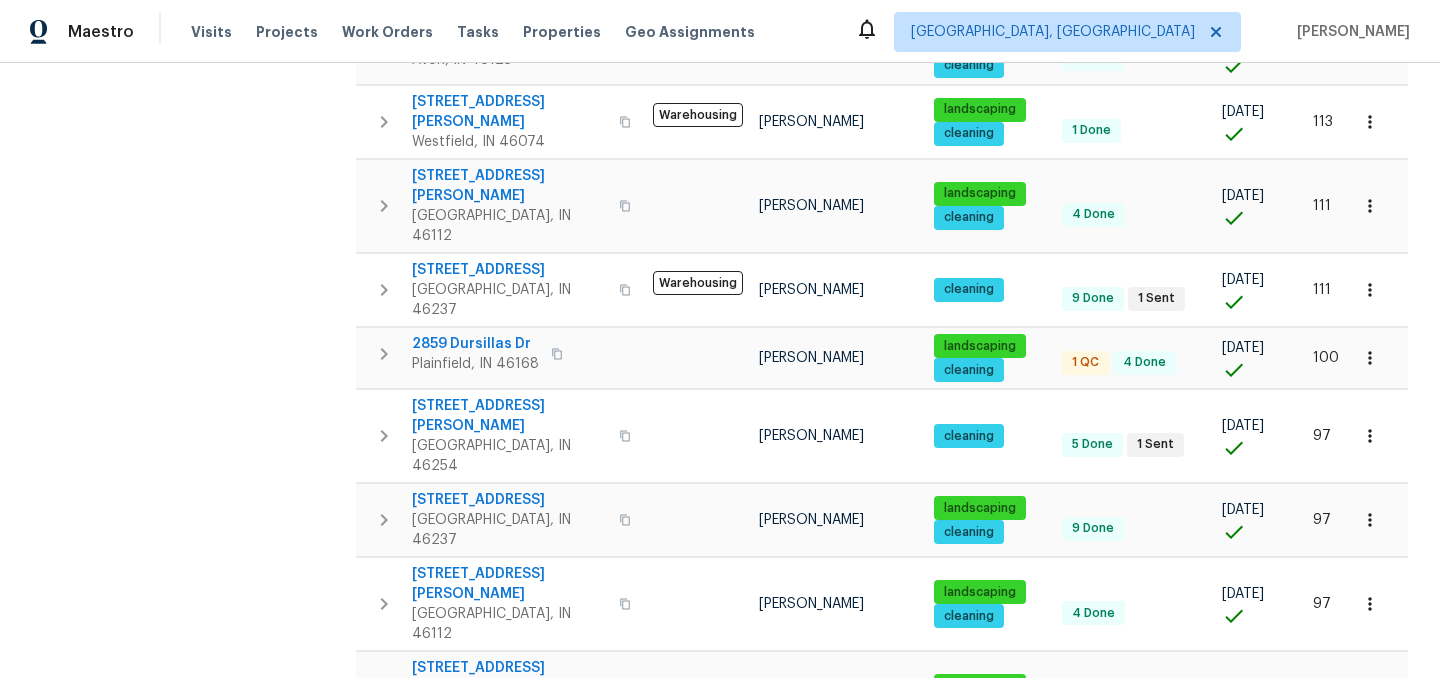 click on "2" at bounding box center (1128, 997) 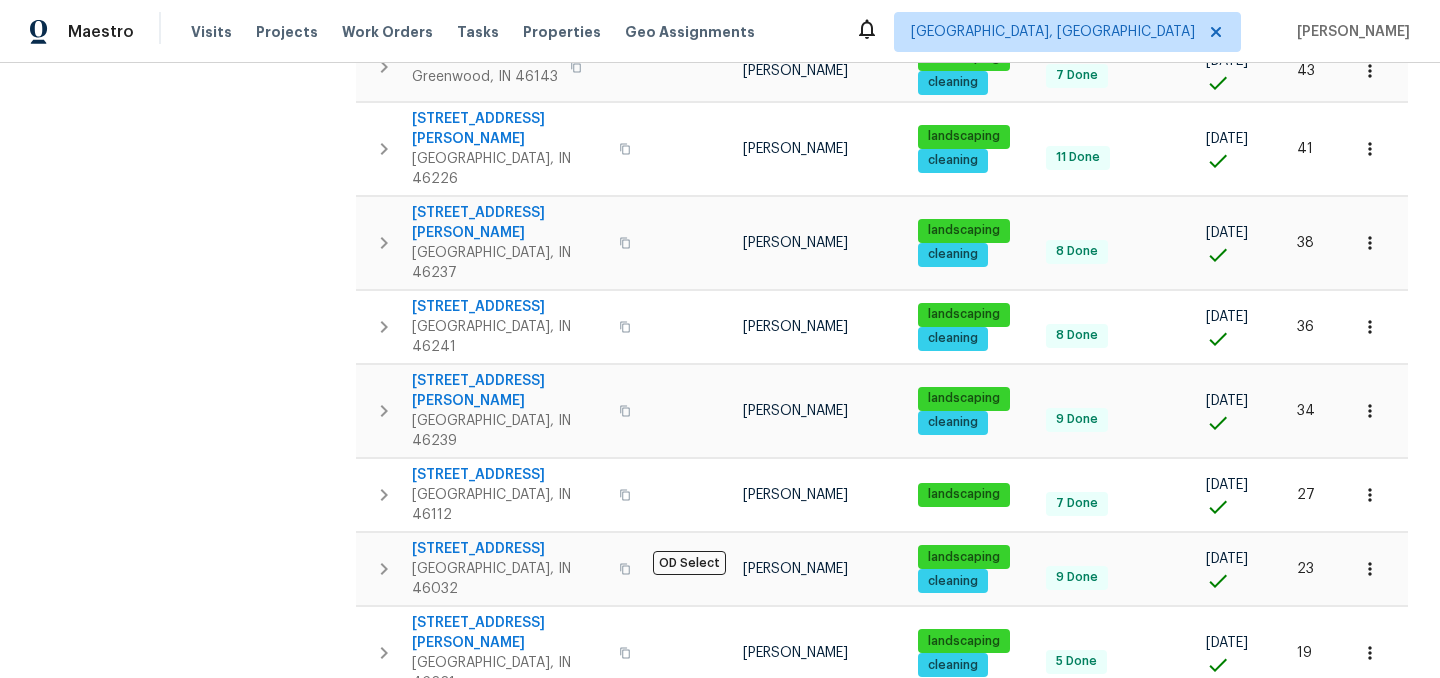scroll, scrollTop: 0, scrollLeft: 0, axis: both 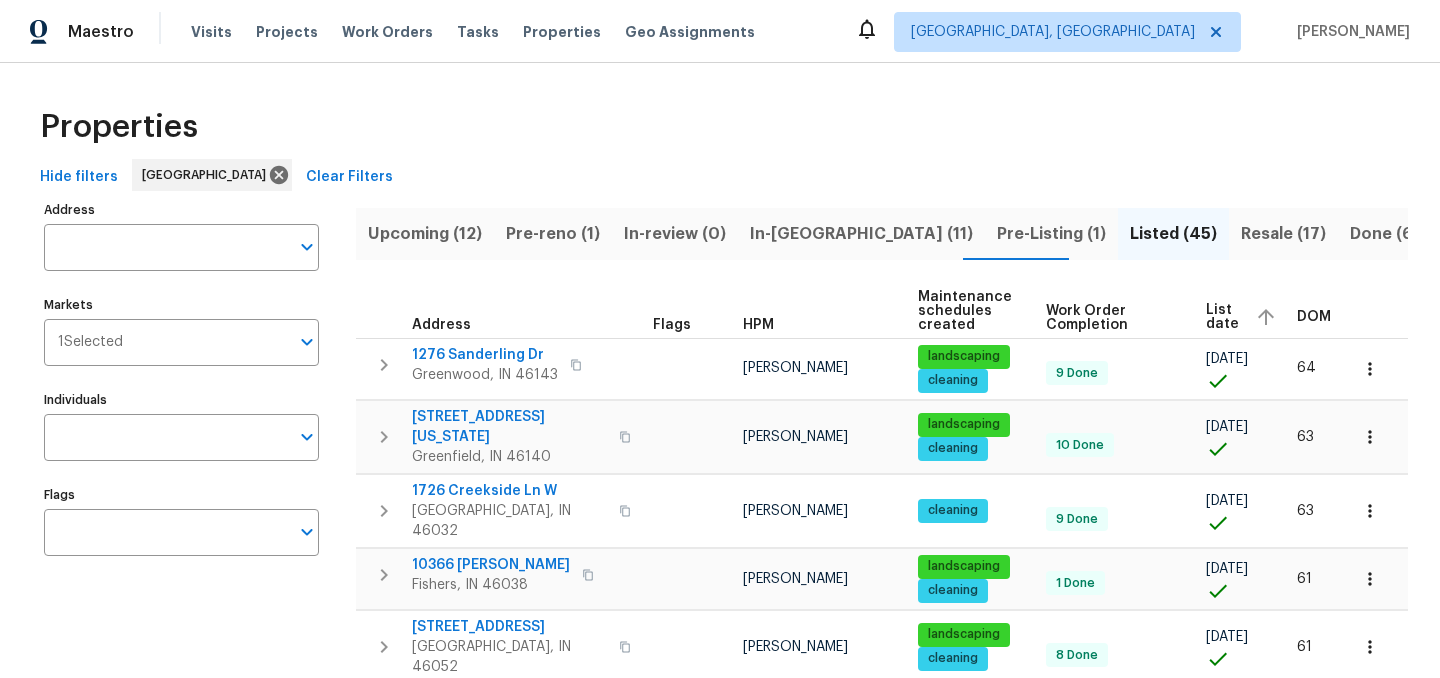 click on "Resale (17)" at bounding box center (1283, 234) 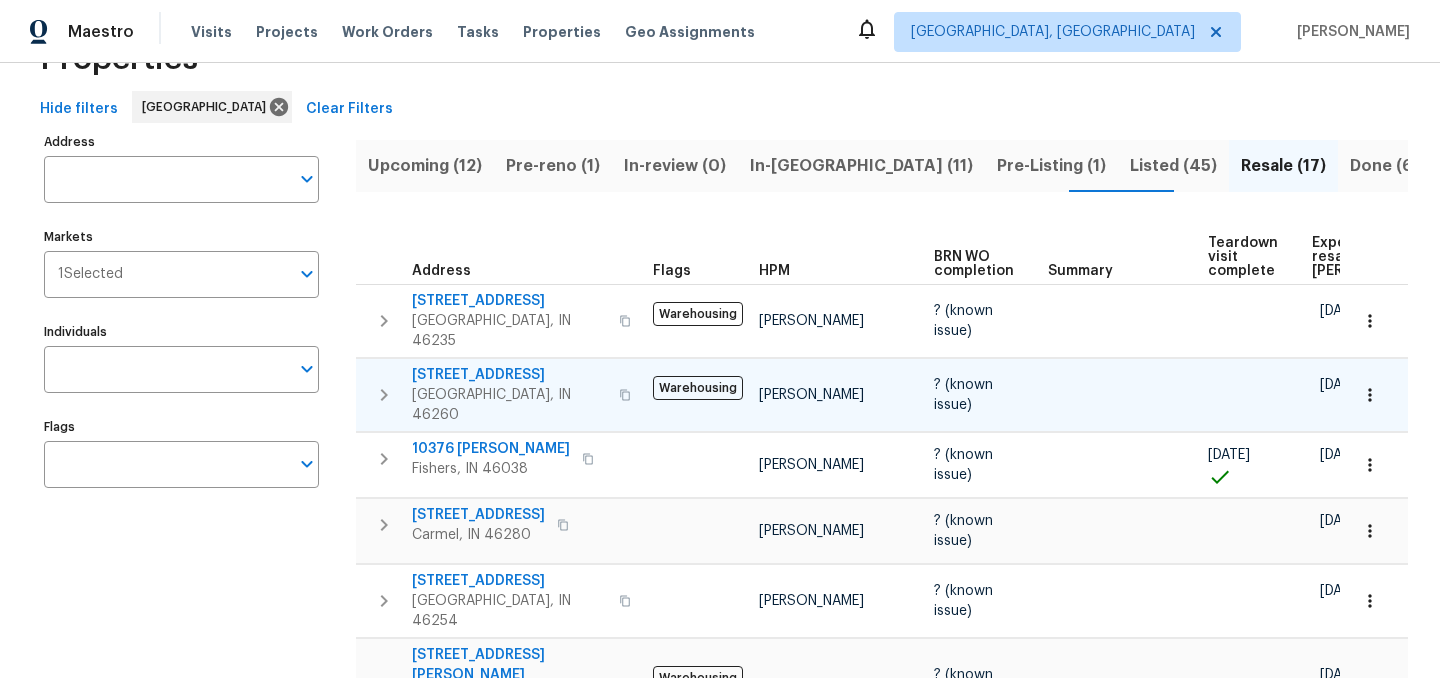 scroll, scrollTop: 87, scrollLeft: 0, axis: vertical 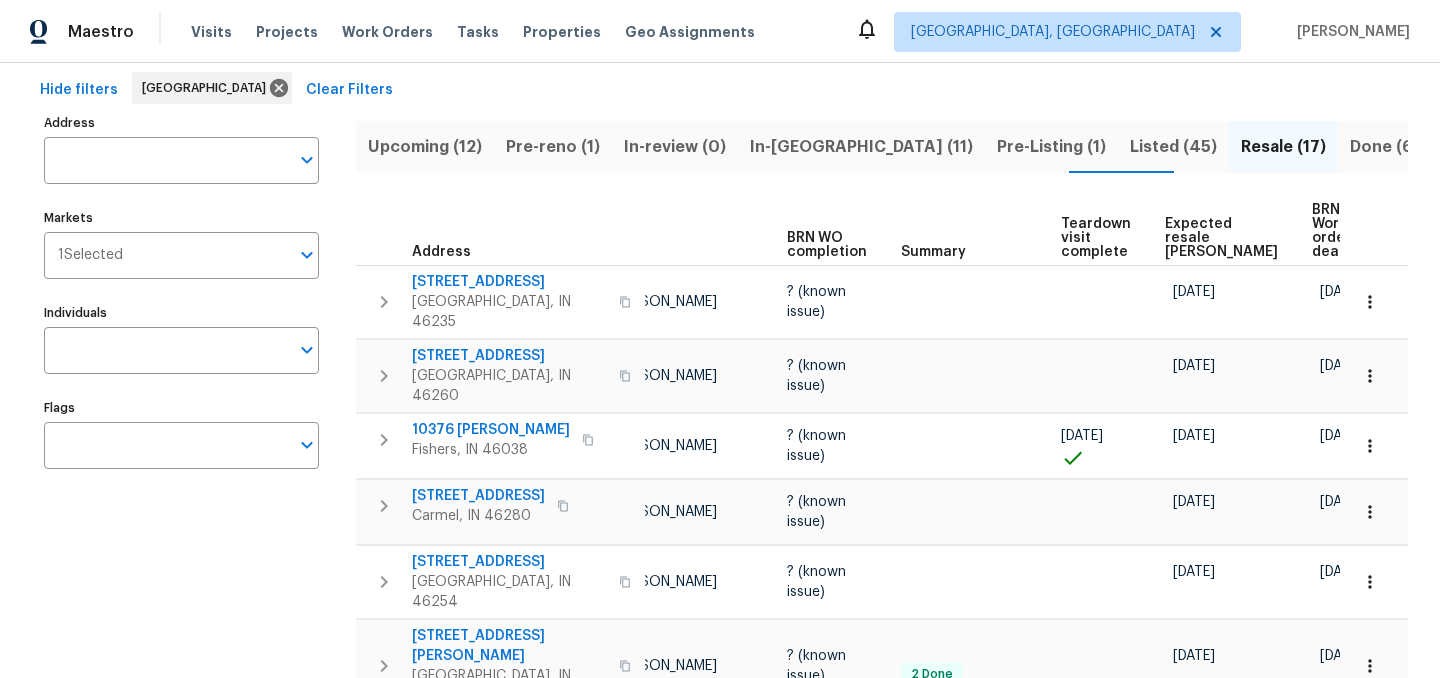 click on "Expected resale COE" at bounding box center (1221, 238) 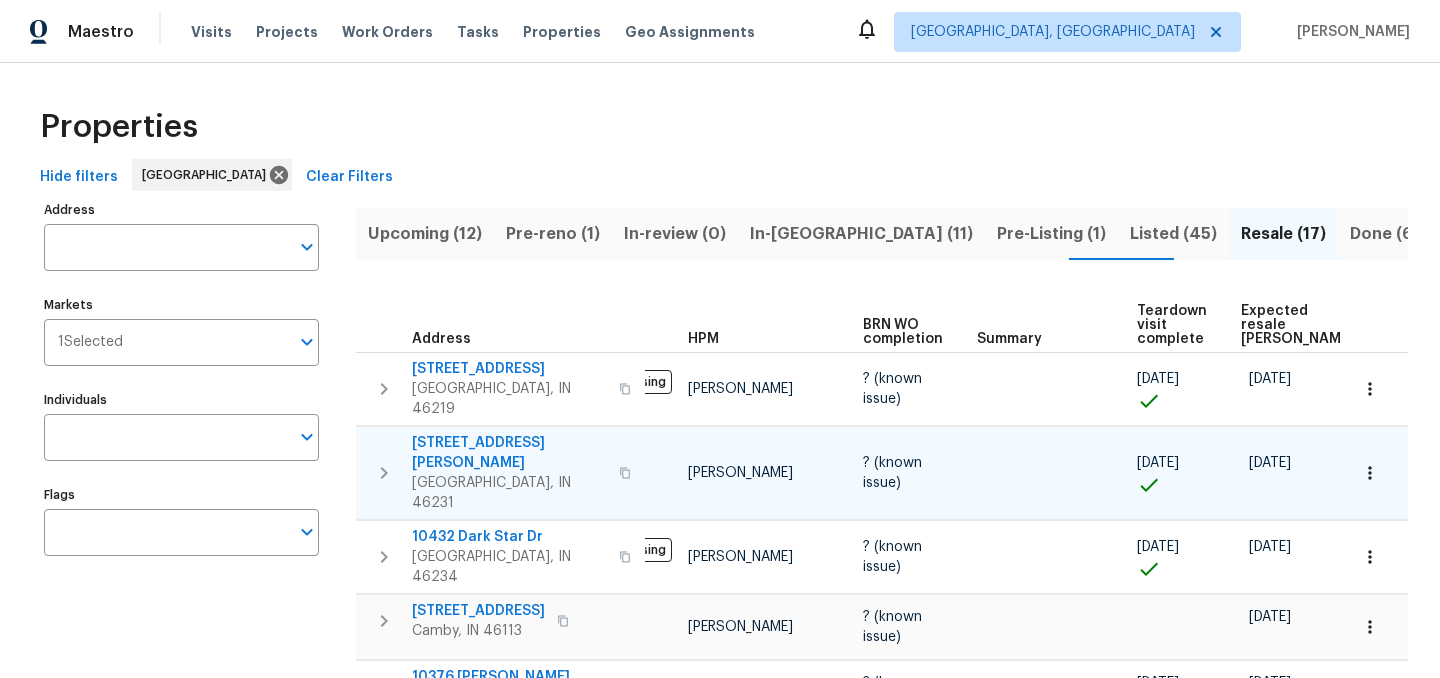 scroll, scrollTop: 0, scrollLeft: 65, axis: horizontal 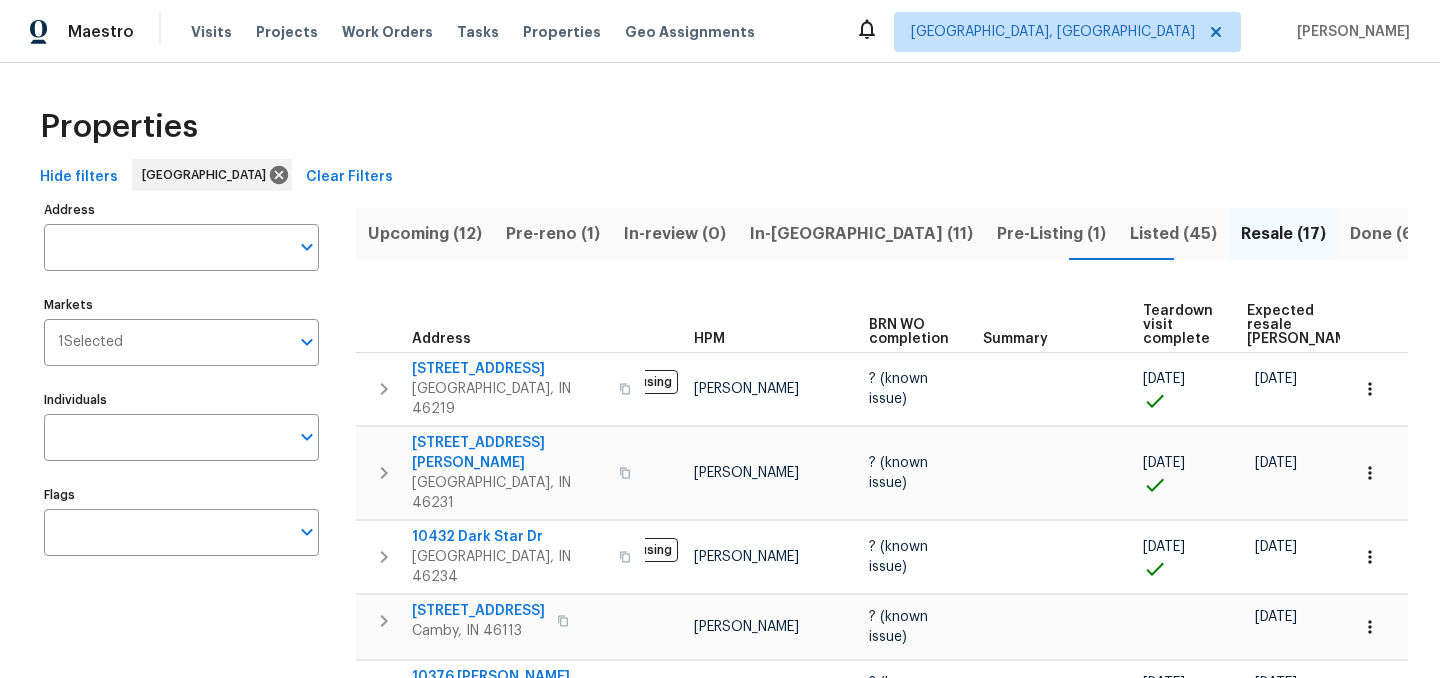 click on "Unknown (0)" at bounding box center [1516, 234] 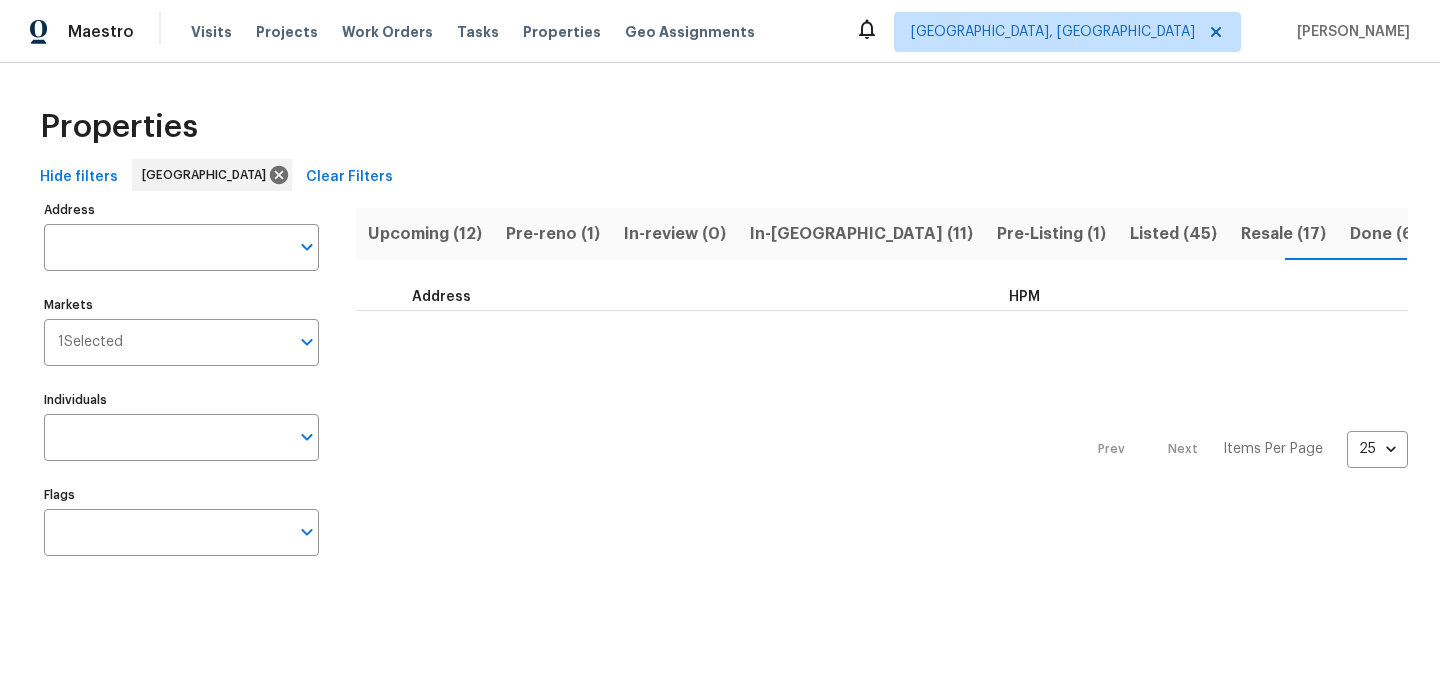 click on "Done (666)" at bounding box center (1395, 234) 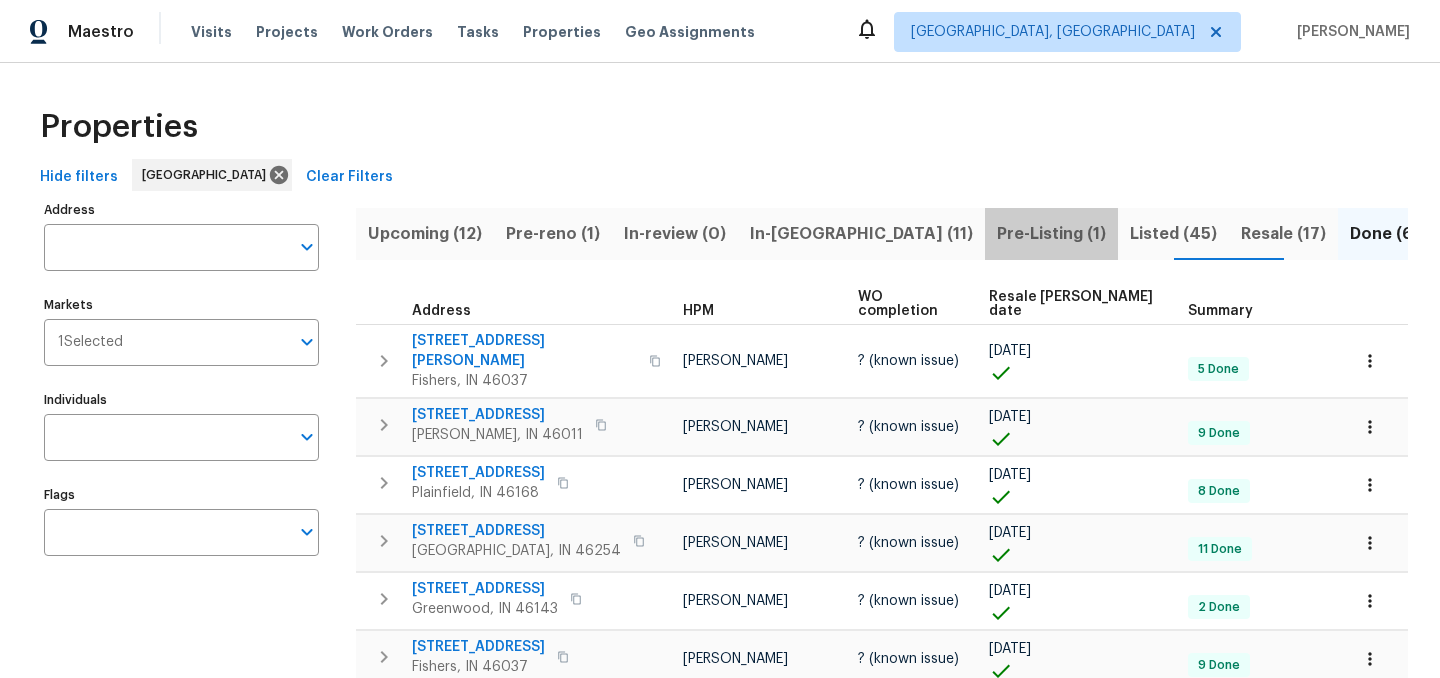 click on "Pre-Listing (1)" at bounding box center [1051, 234] 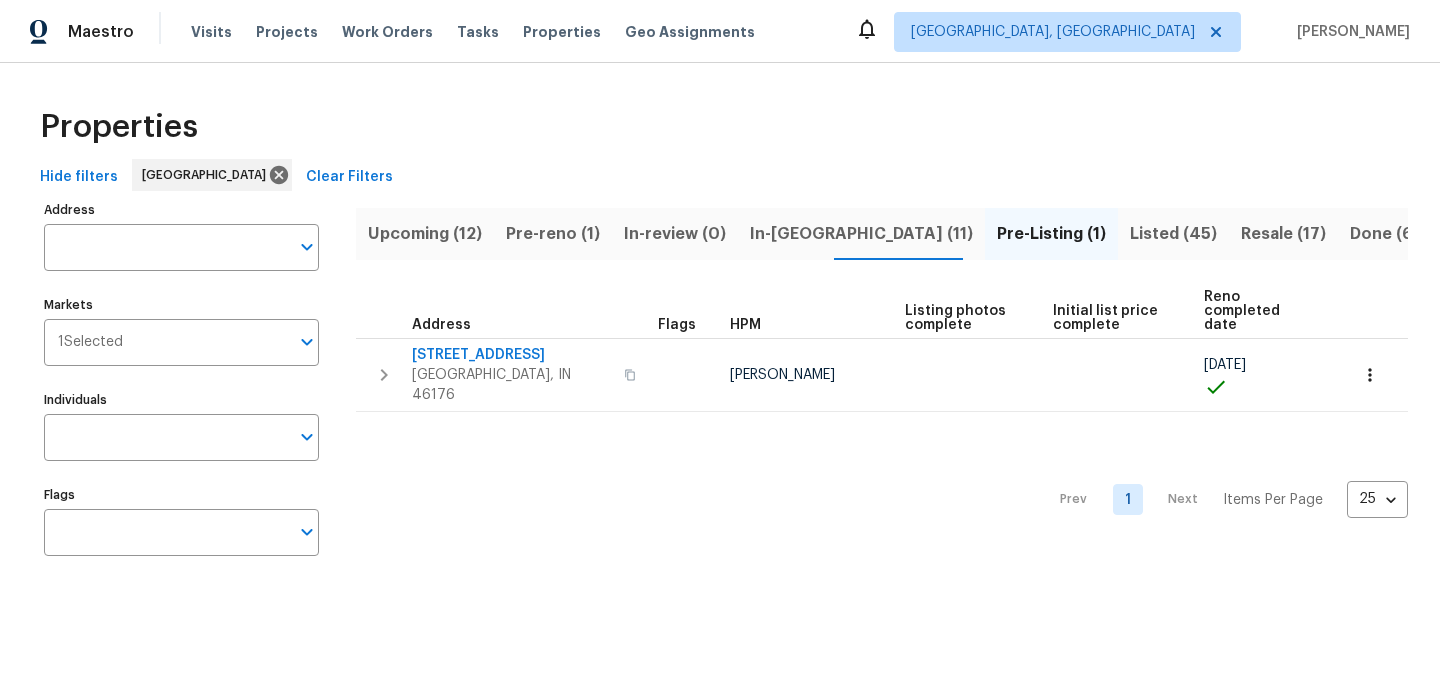 click on "In-reno (11)" at bounding box center [861, 234] 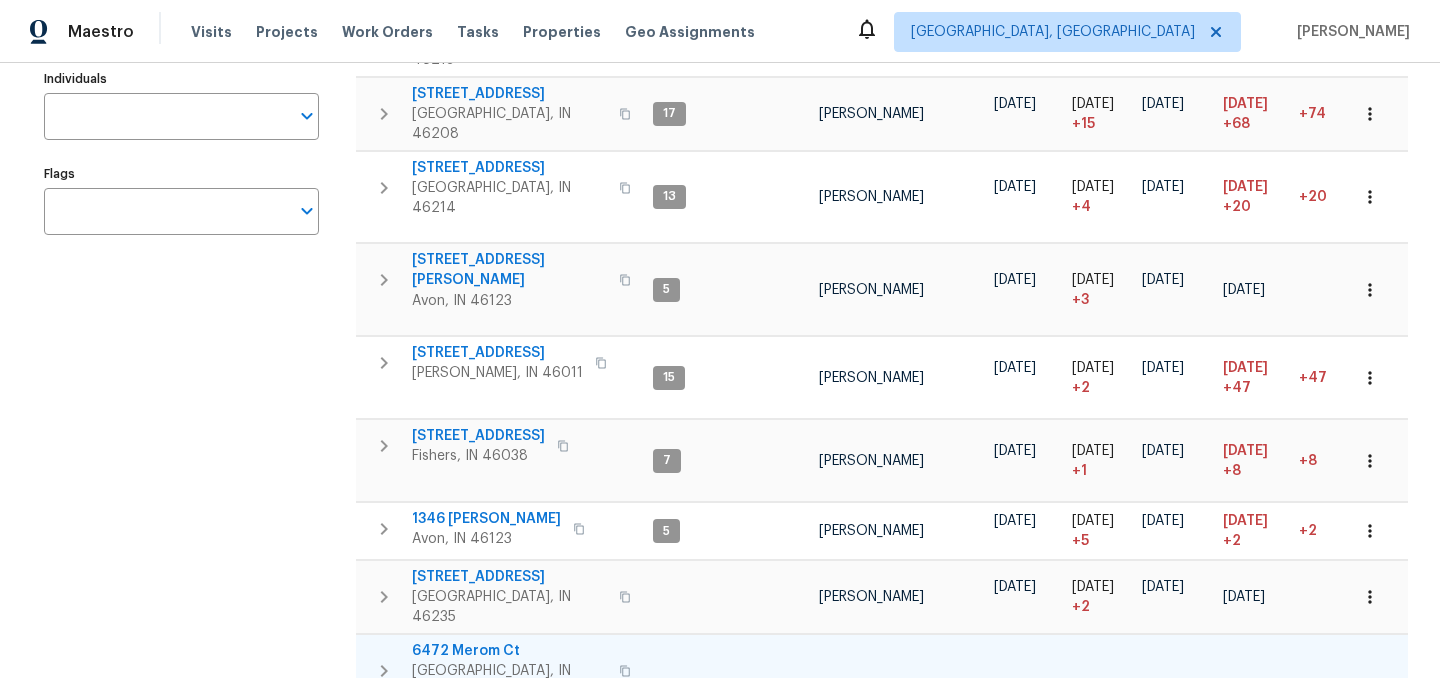 scroll, scrollTop: 0, scrollLeft: 0, axis: both 